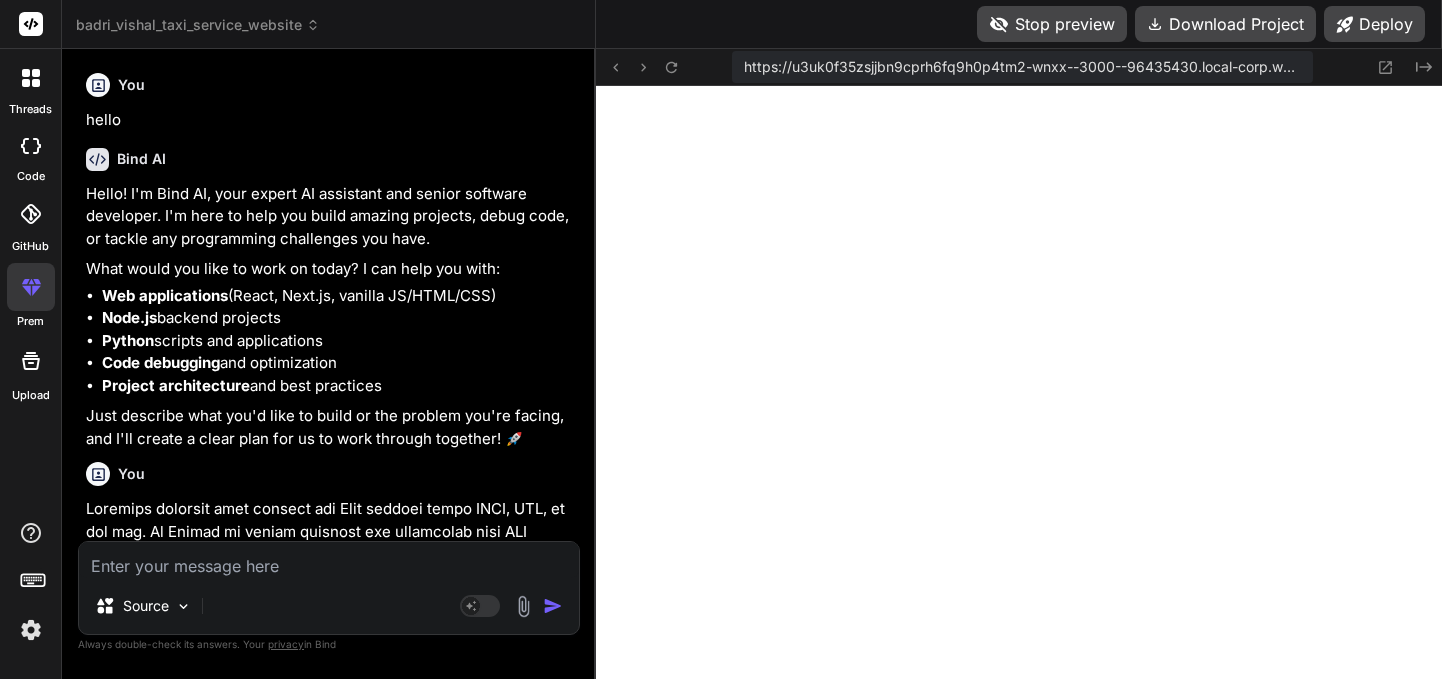 scroll, scrollTop: 0, scrollLeft: 0, axis: both 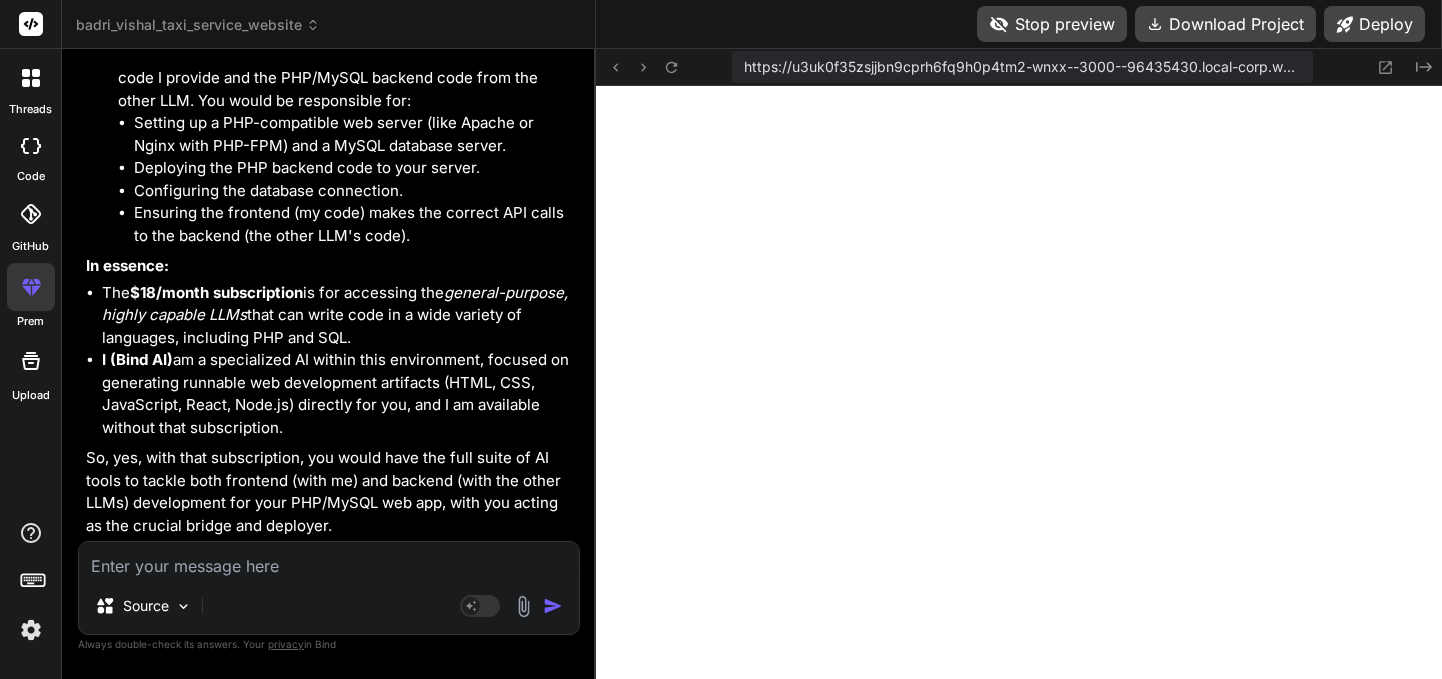 click at bounding box center (329, 560) 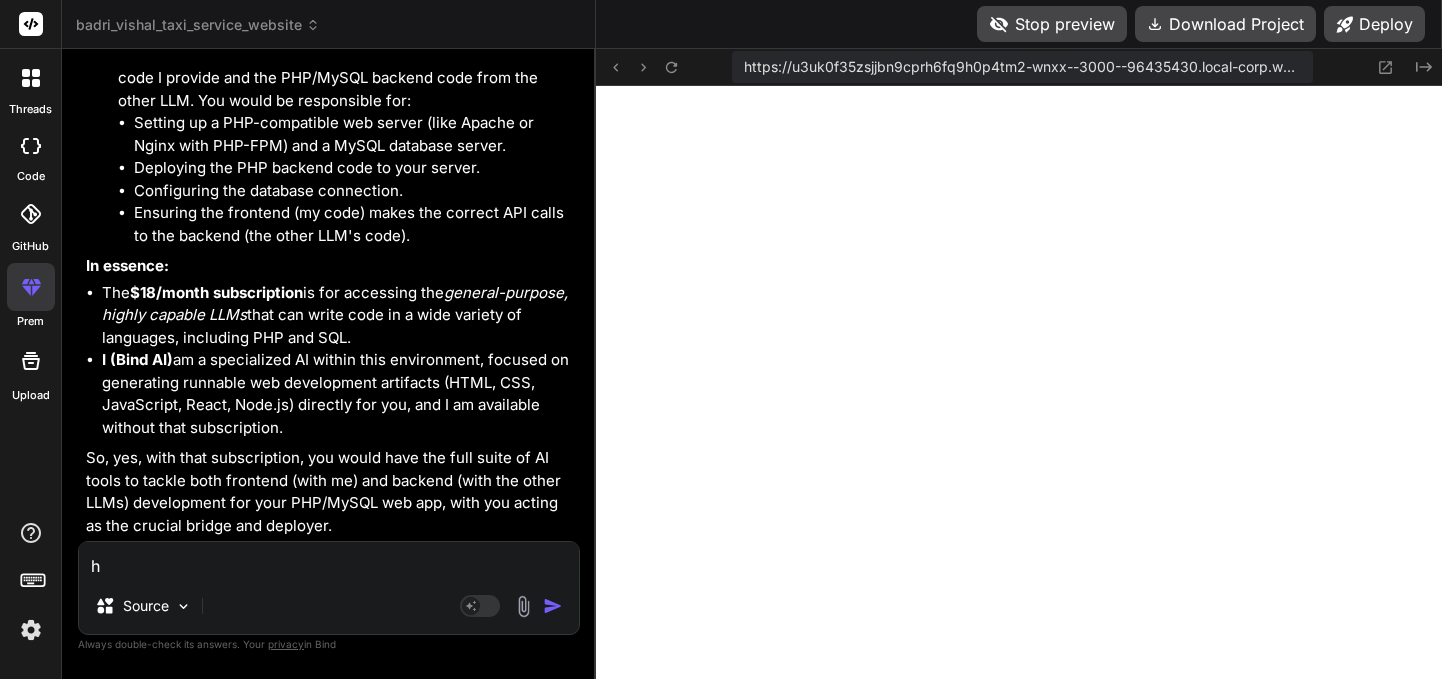 type on "hi" 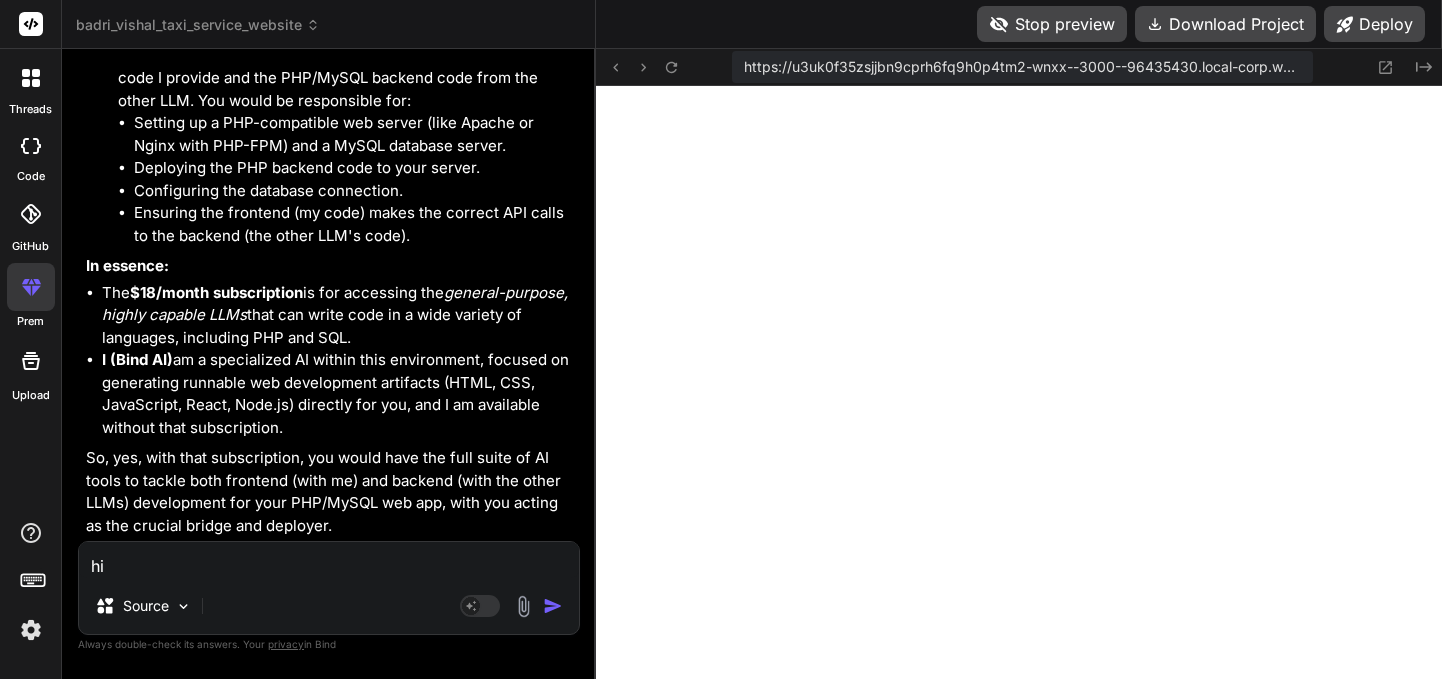 type on "x" 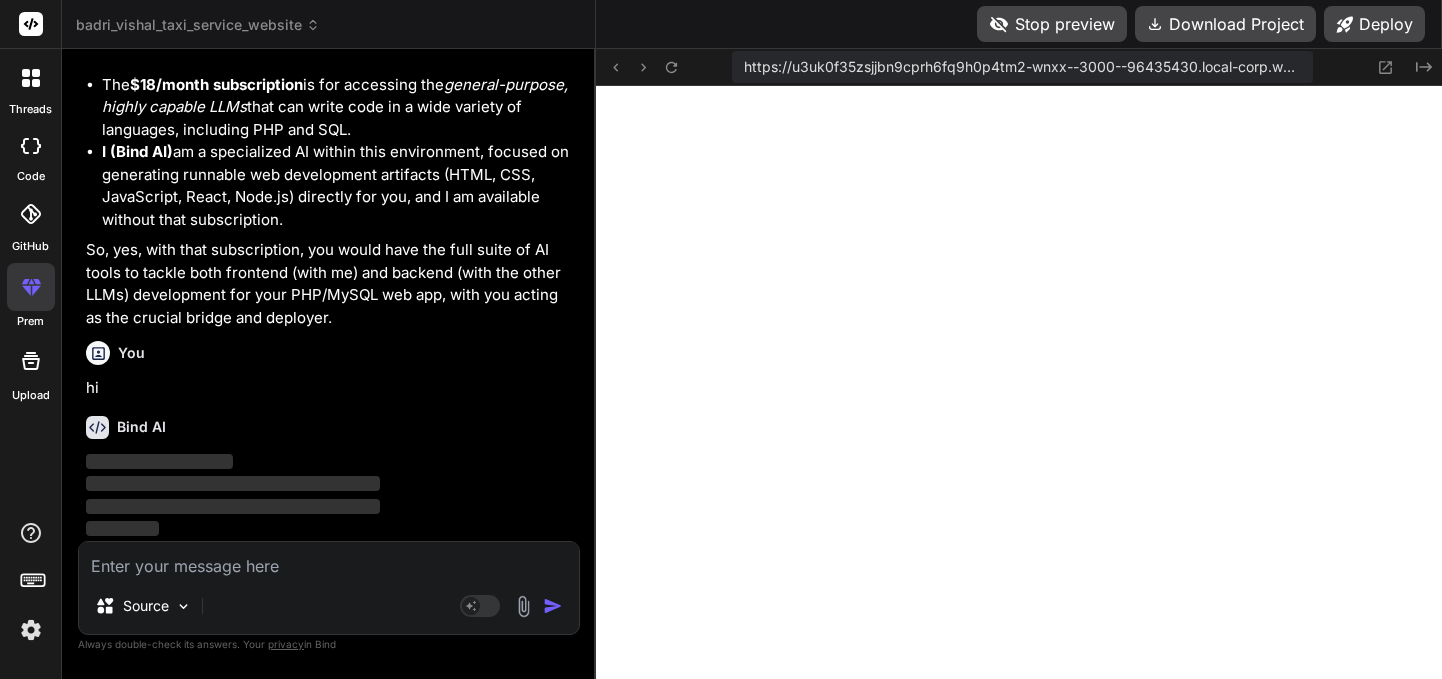 scroll, scrollTop: 33387, scrollLeft: 0, axis: vertical 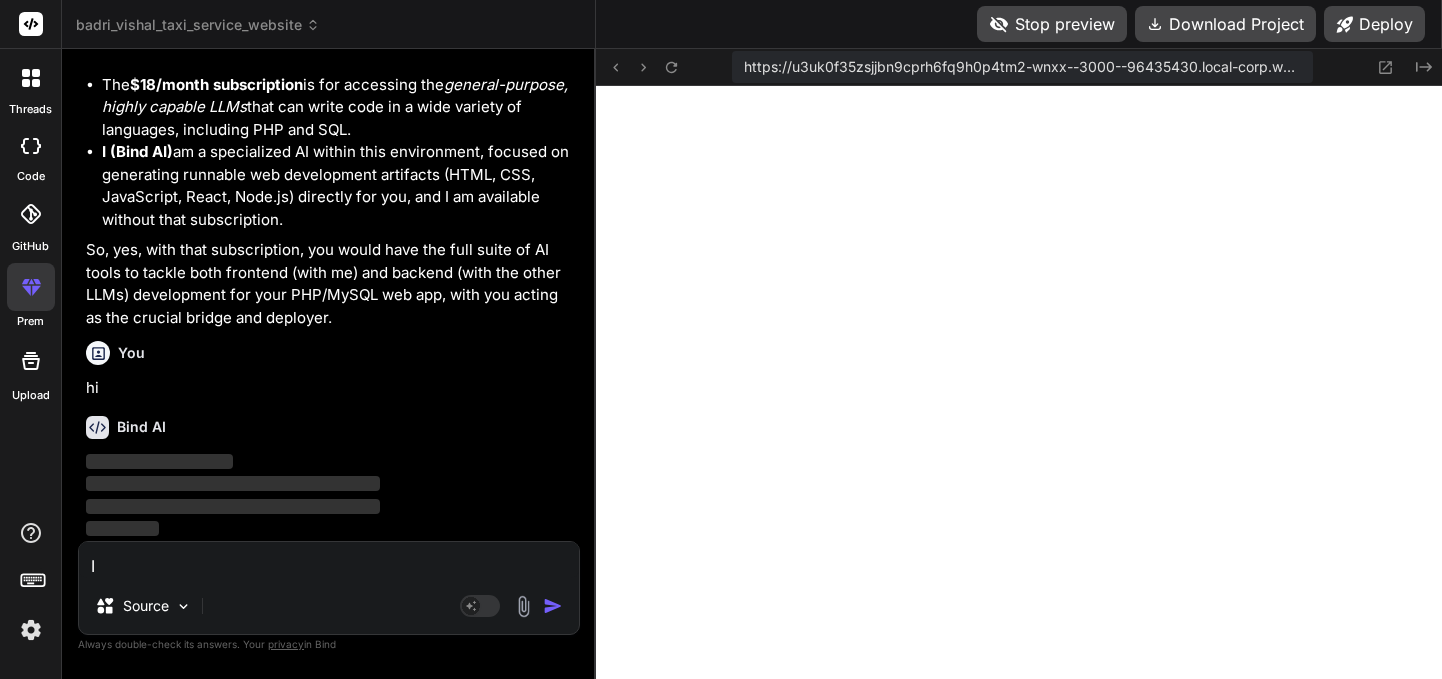 type on "In" 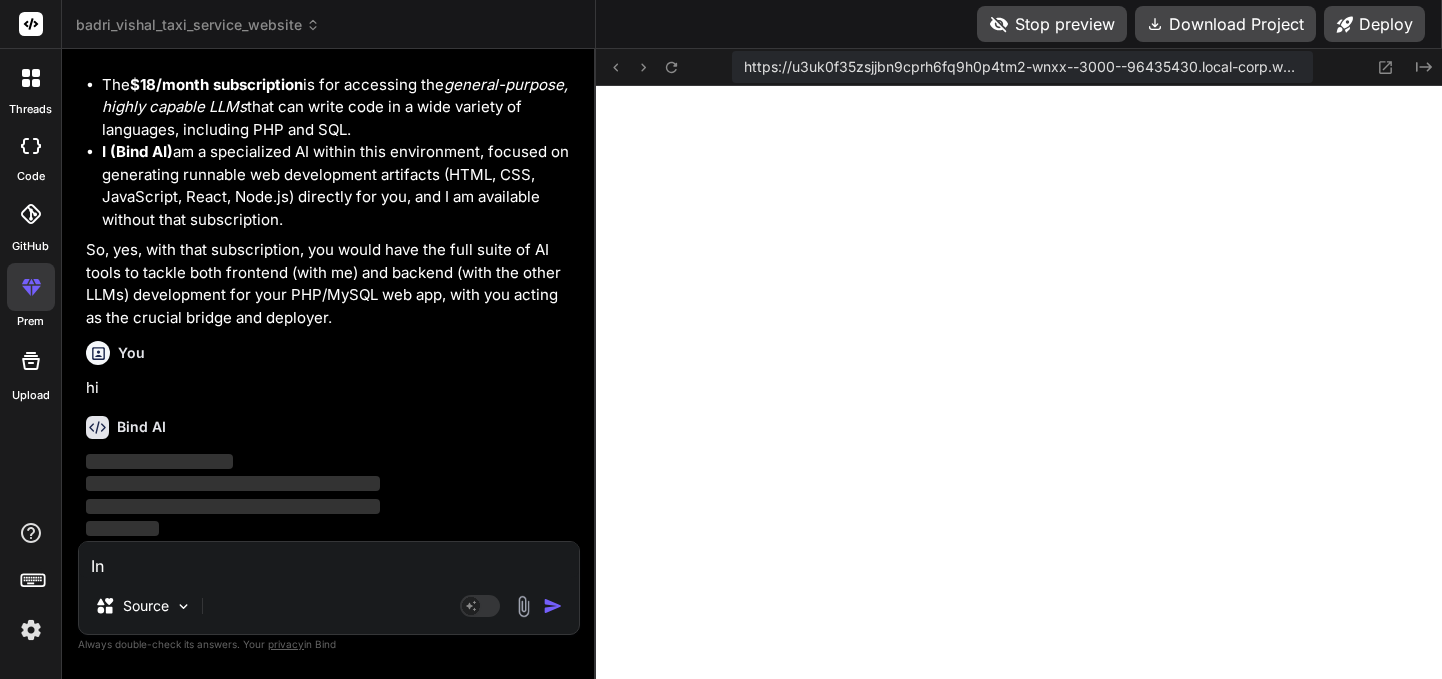 type on "In" 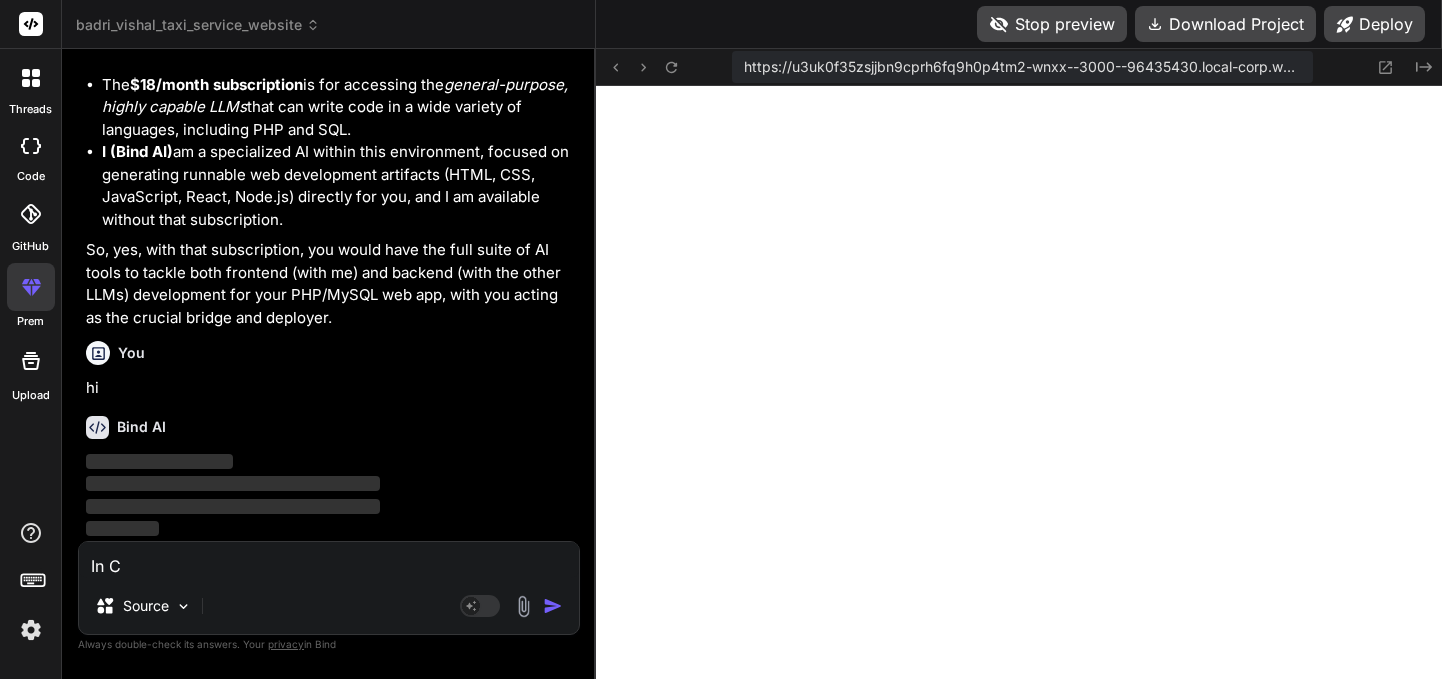 type on "In Co" 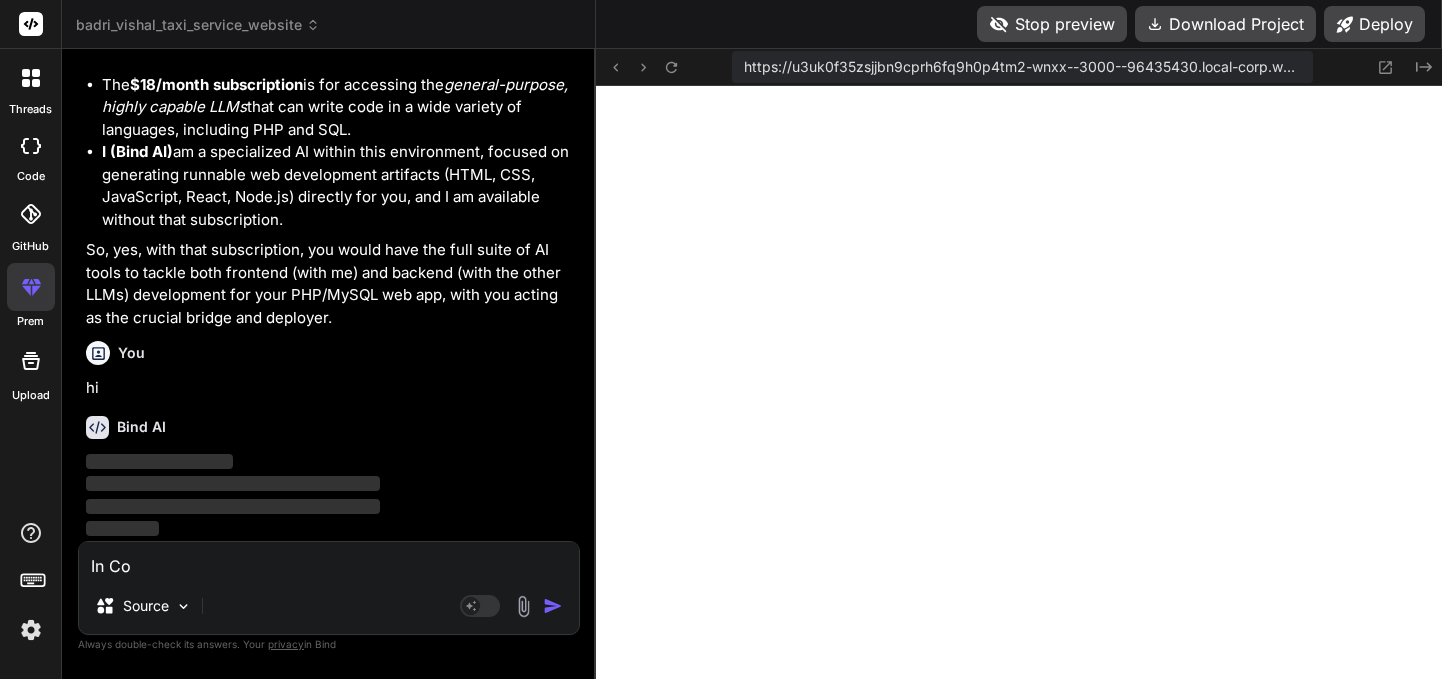 type on "In Con" 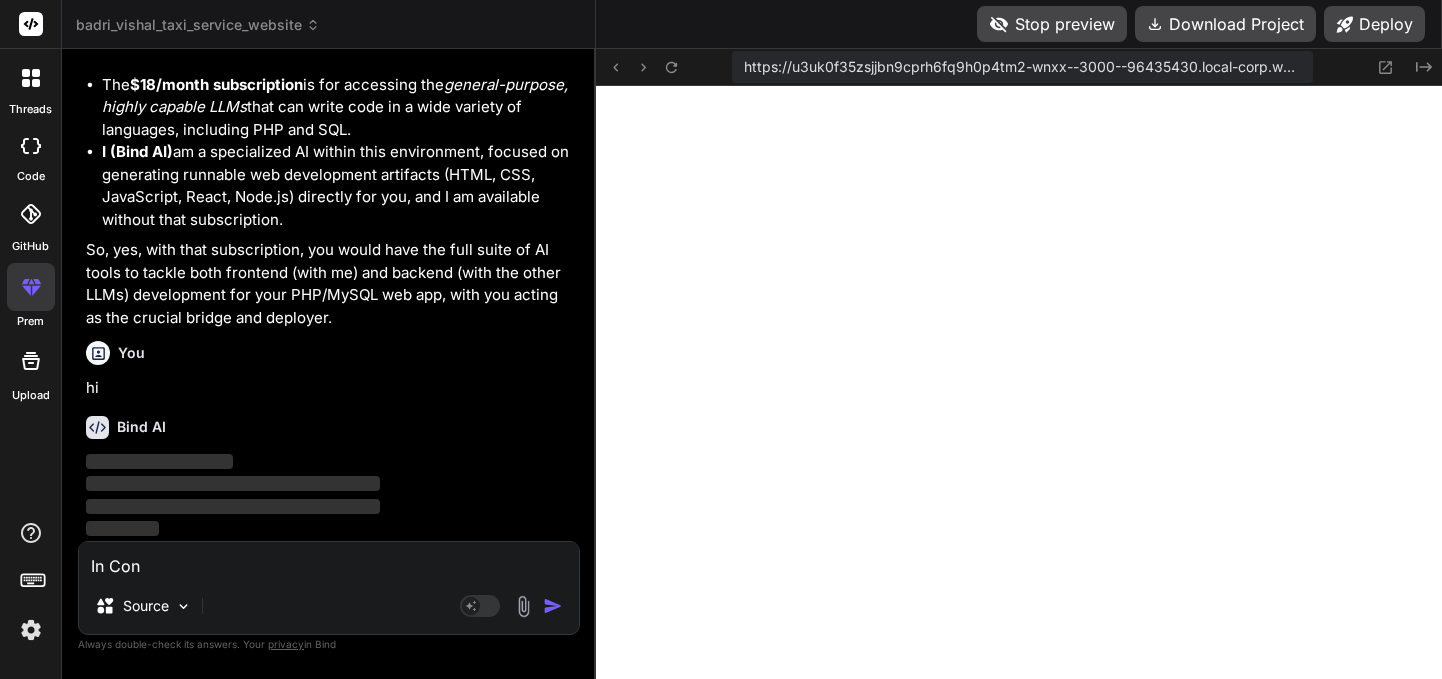 type on "In Cont" 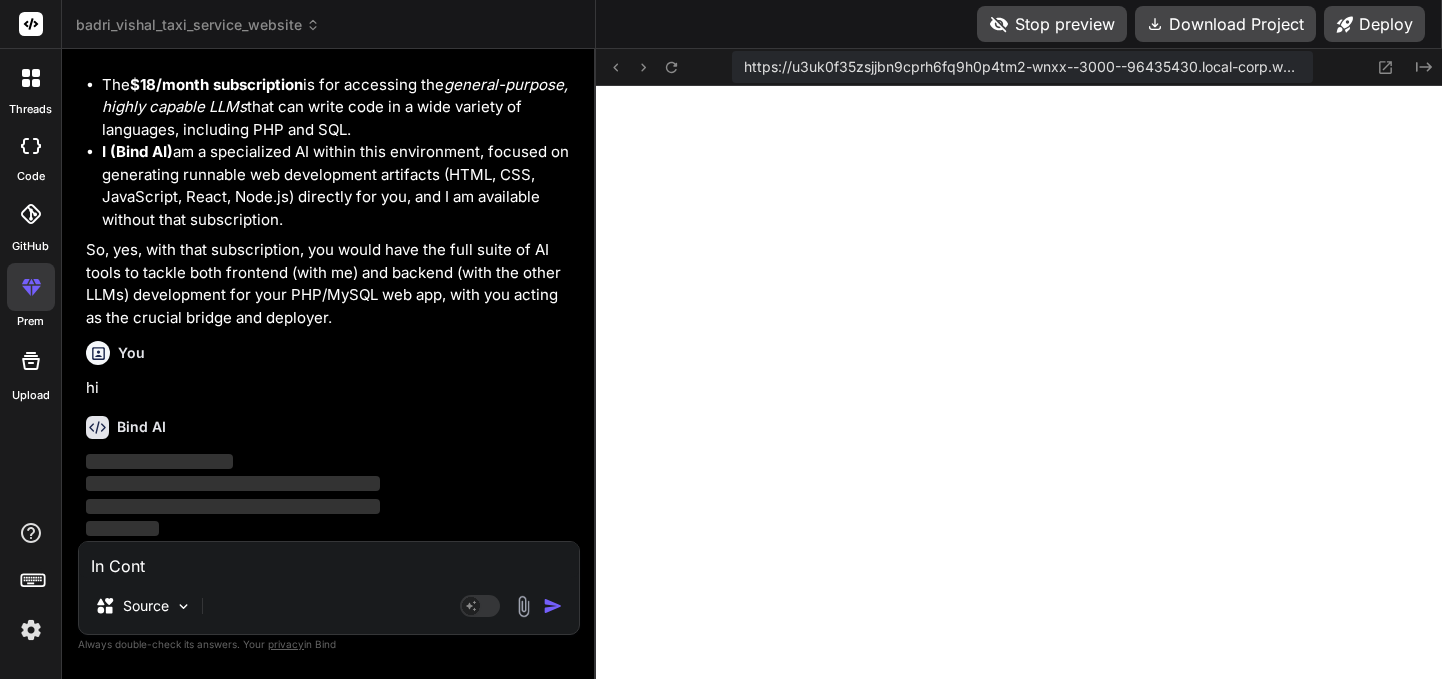 type on "In Conta" 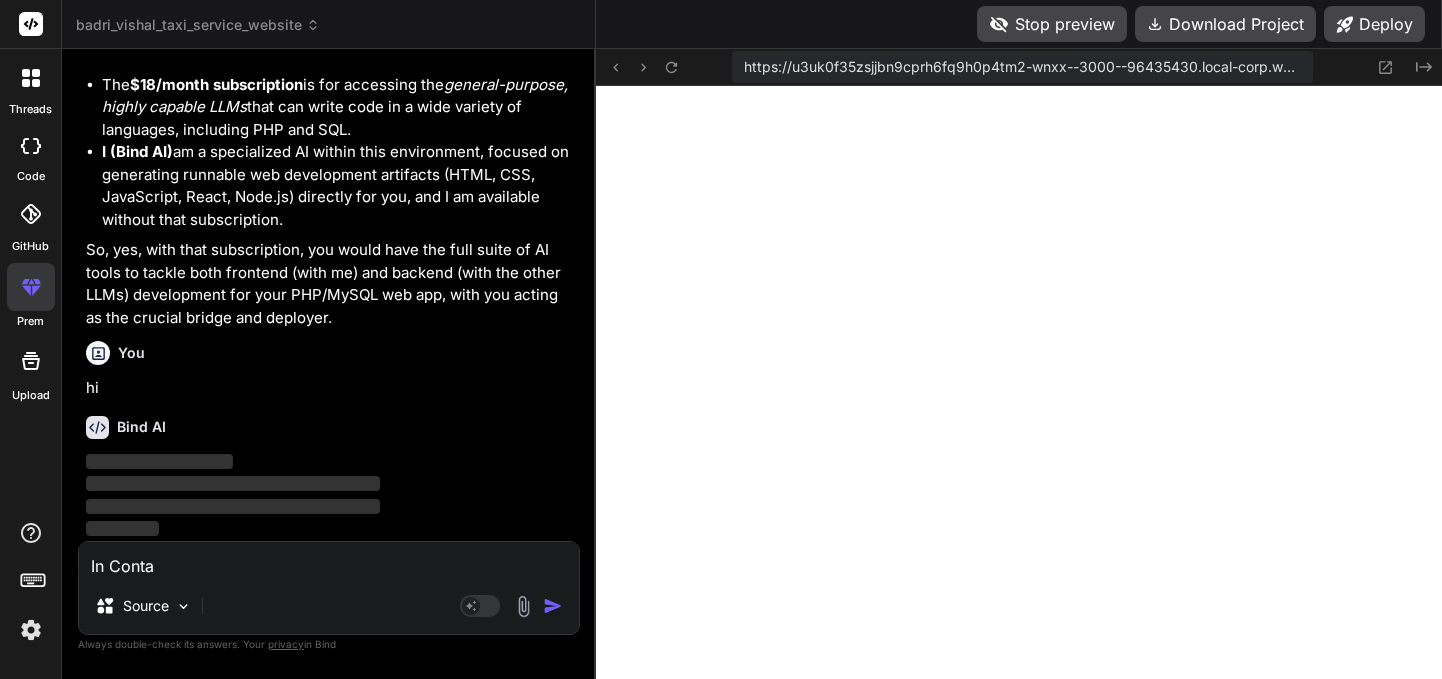 type on "In Contac" 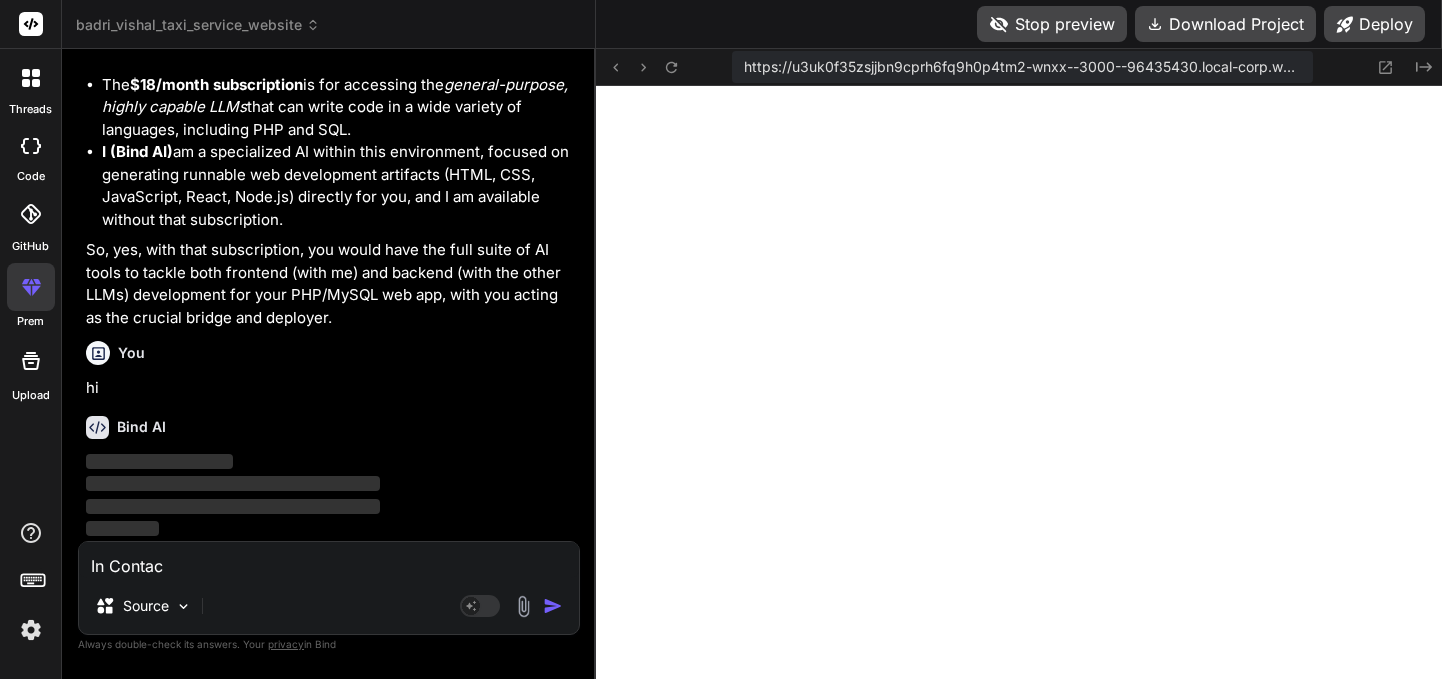 type on "In Contact" 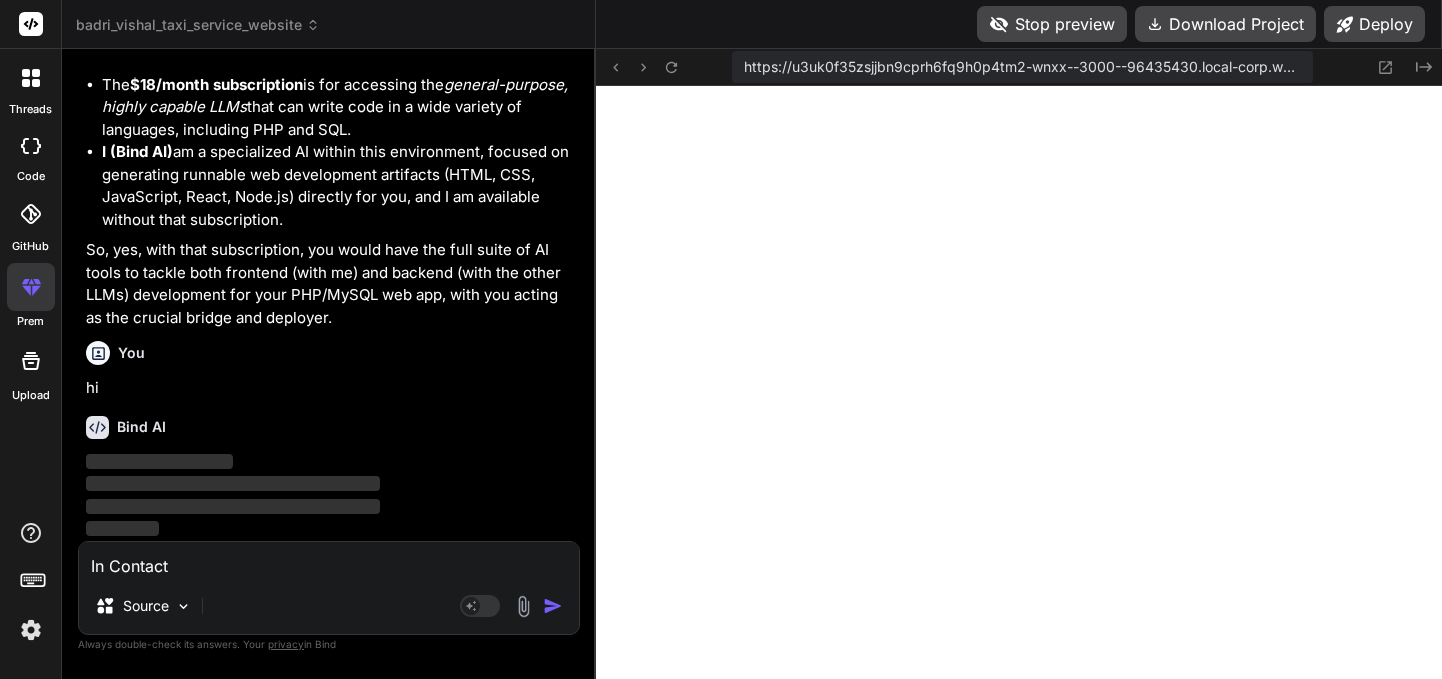 type on "In Contact" 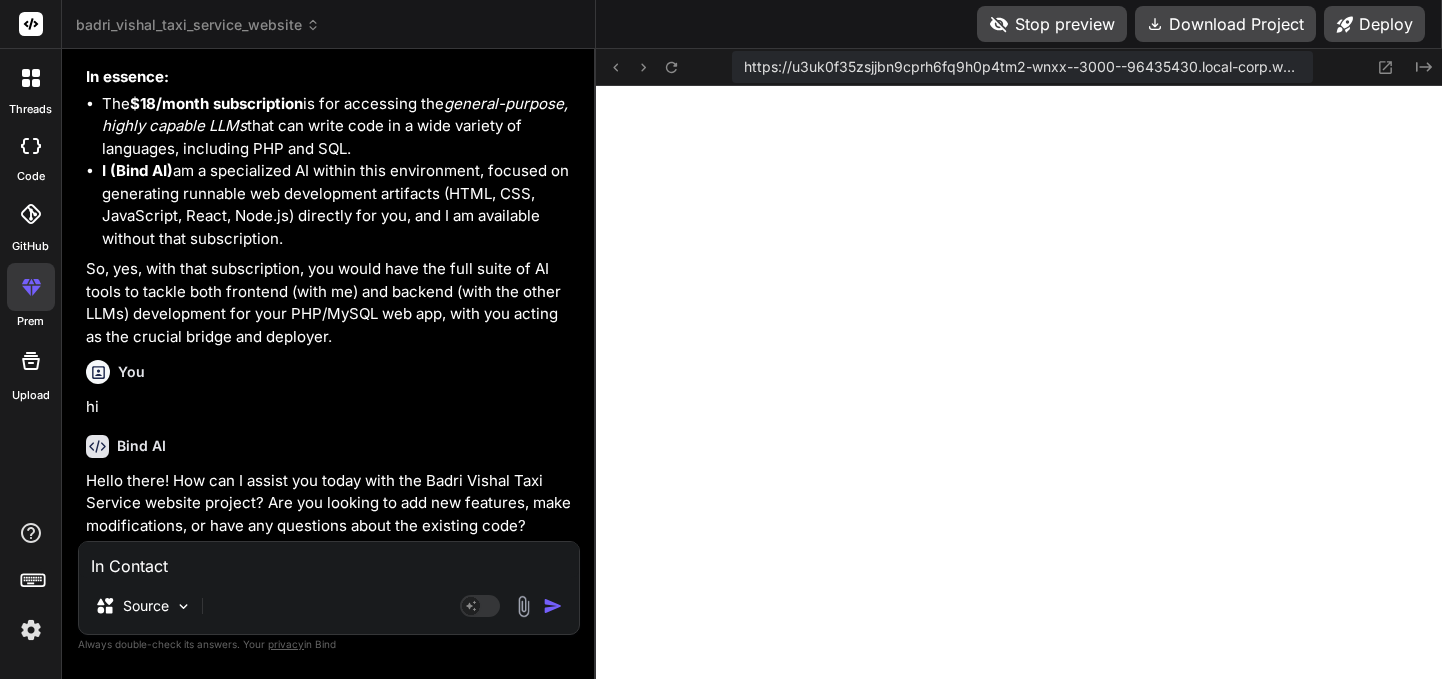 type on "In Contact," 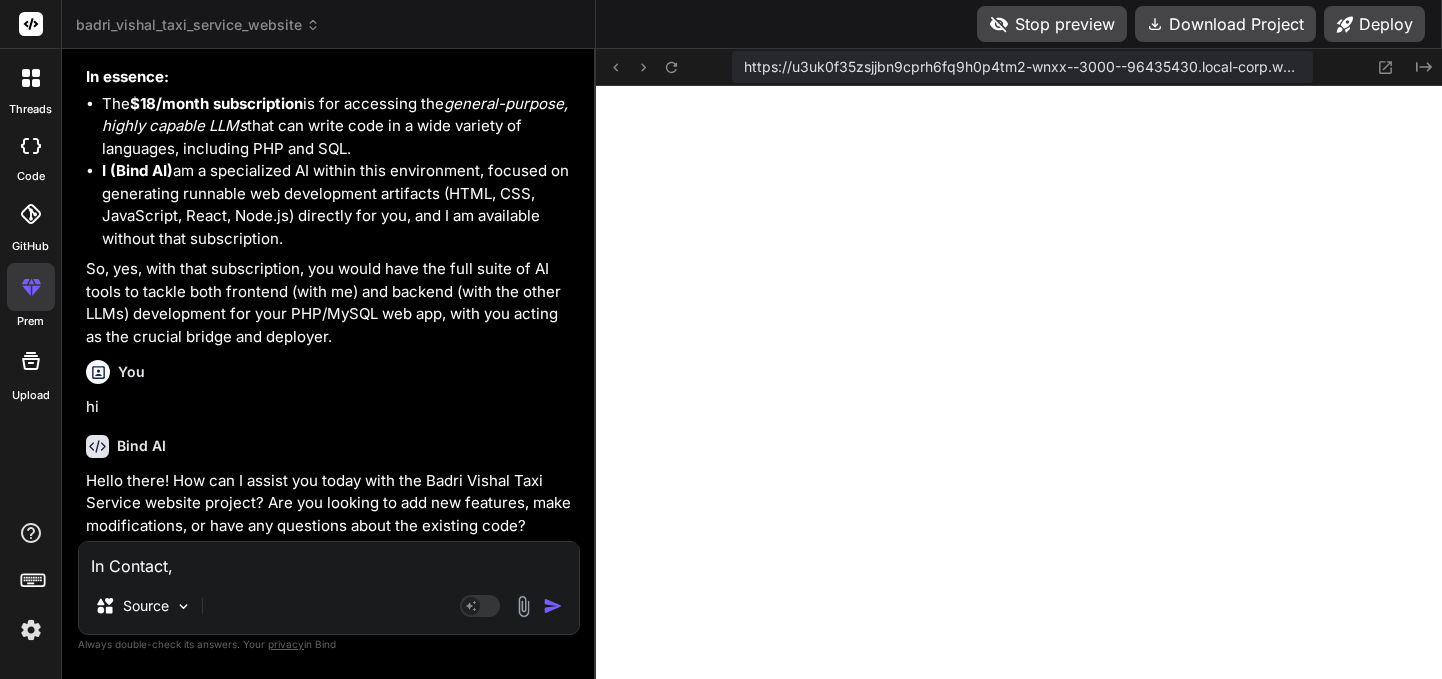 type on "In Contact,h" 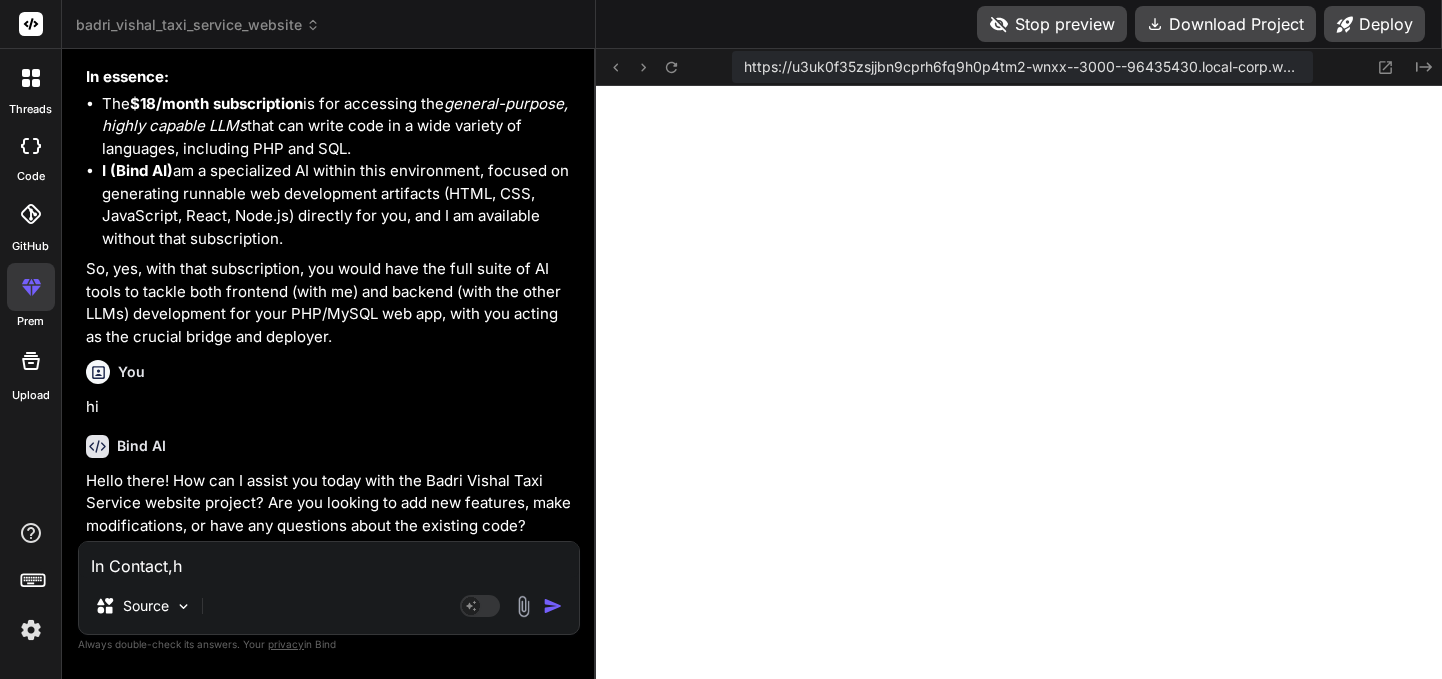type on "In Contact,ht" 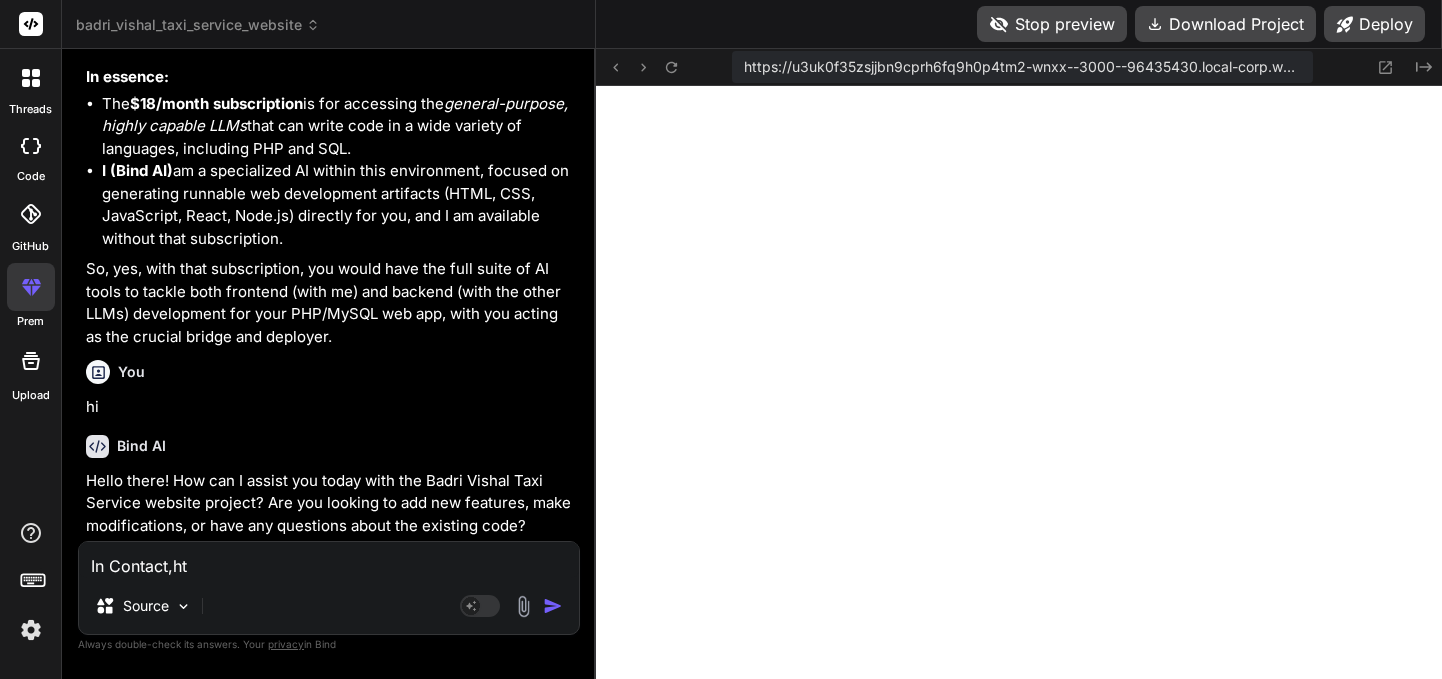 type on "In Contact,htm" 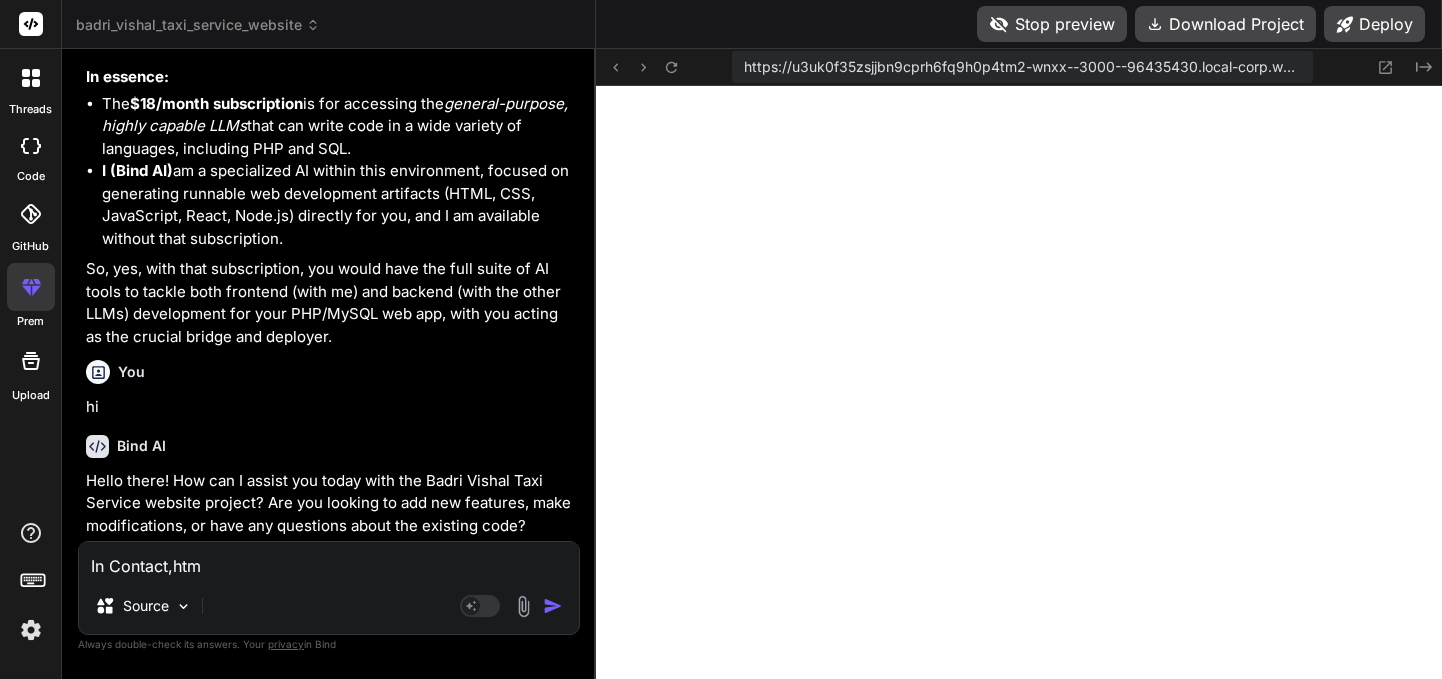type on "x" 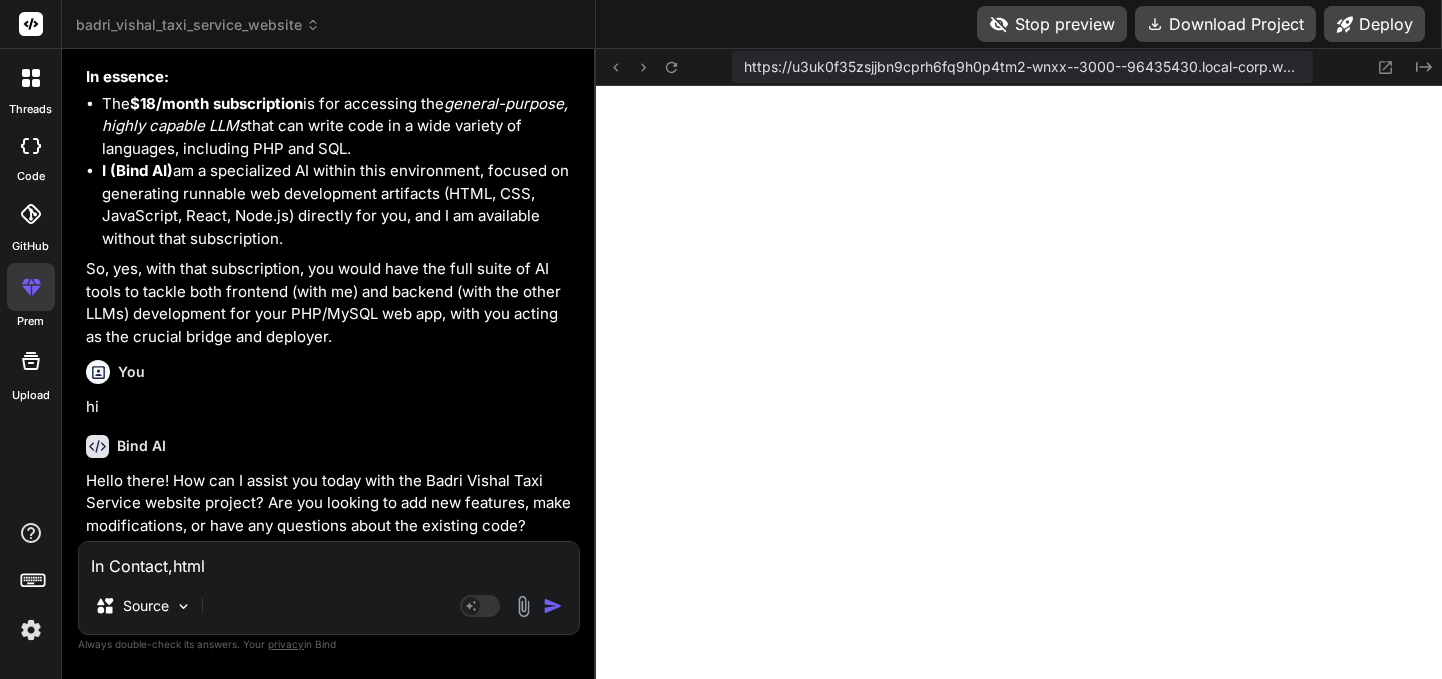 type on "In Contact,htm" 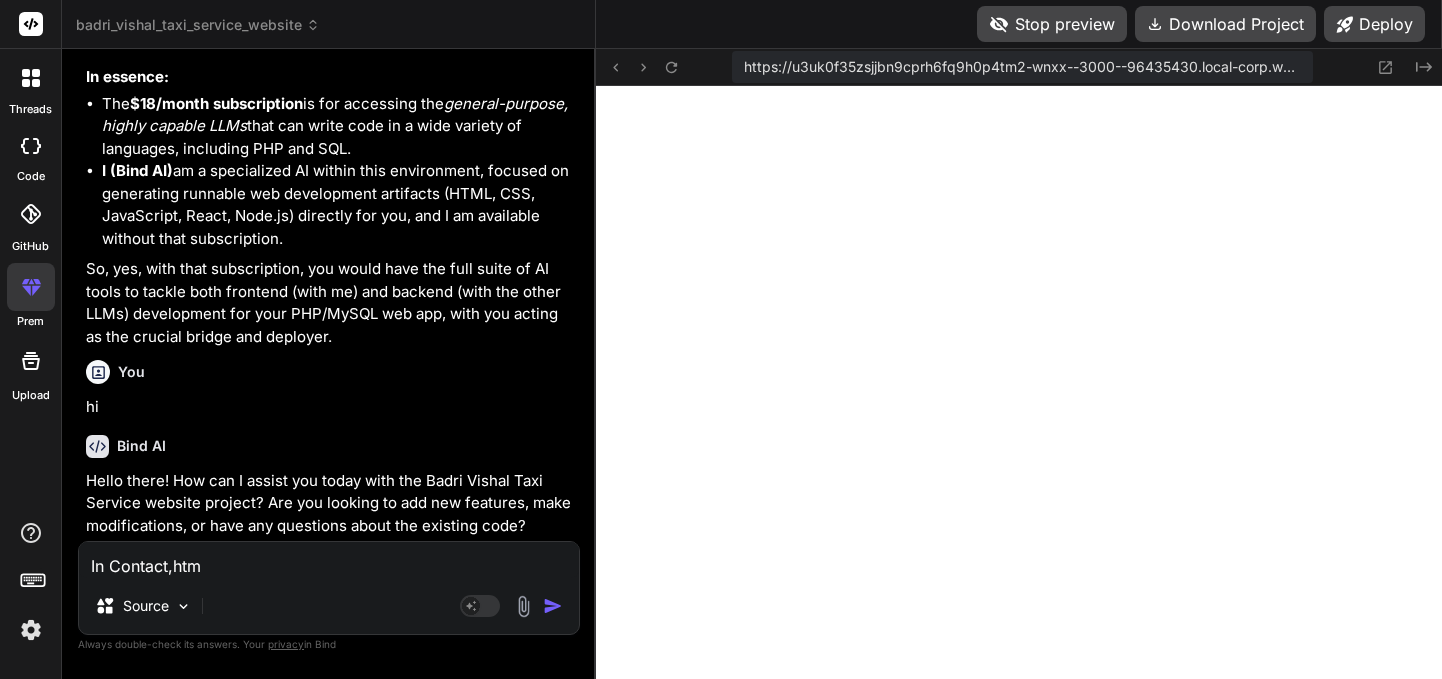 type on "In Contact,ht" 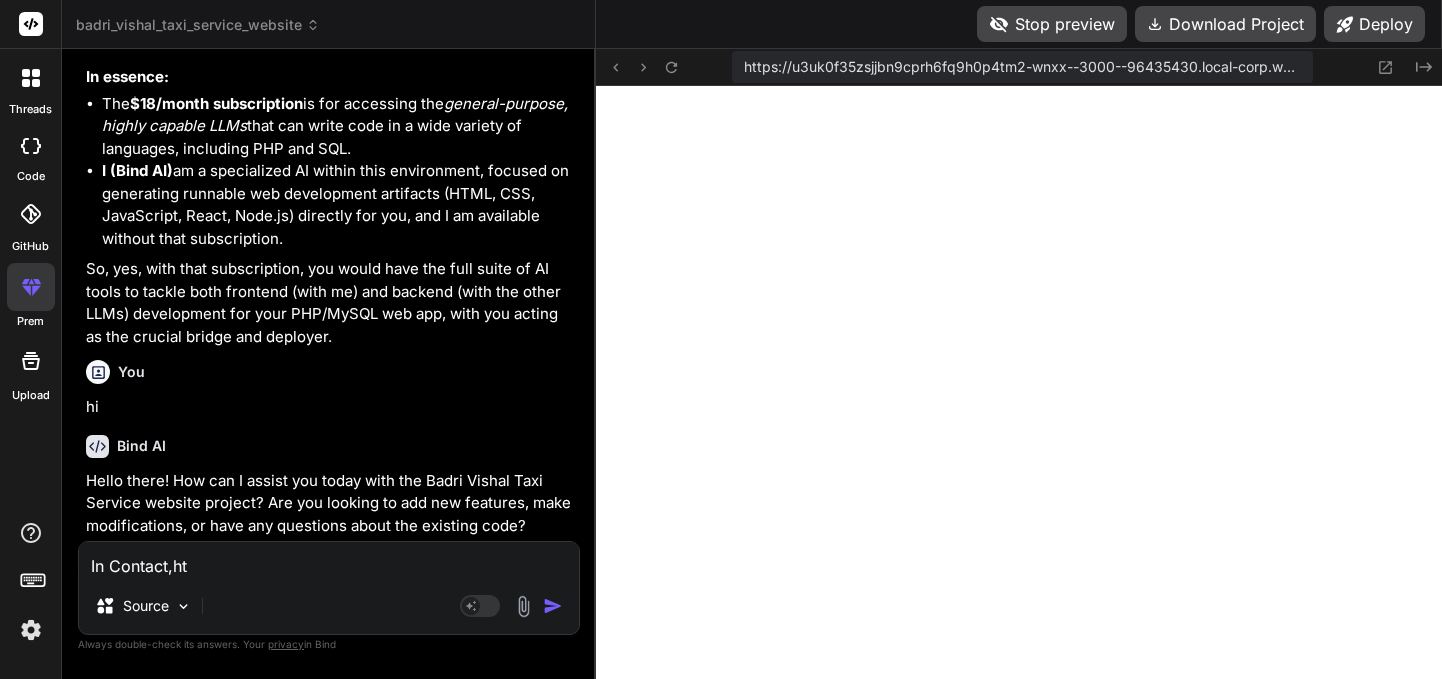 type on "In Contact,h" 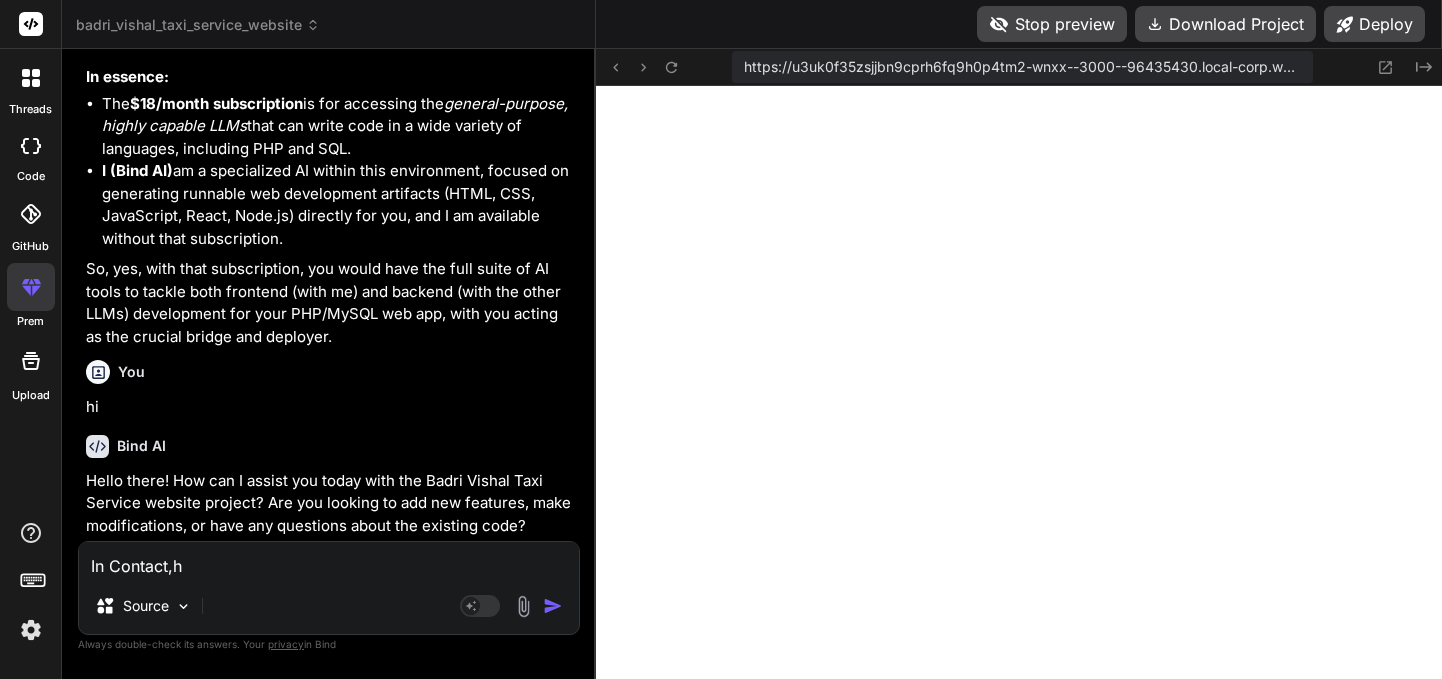 type on "In Contact," 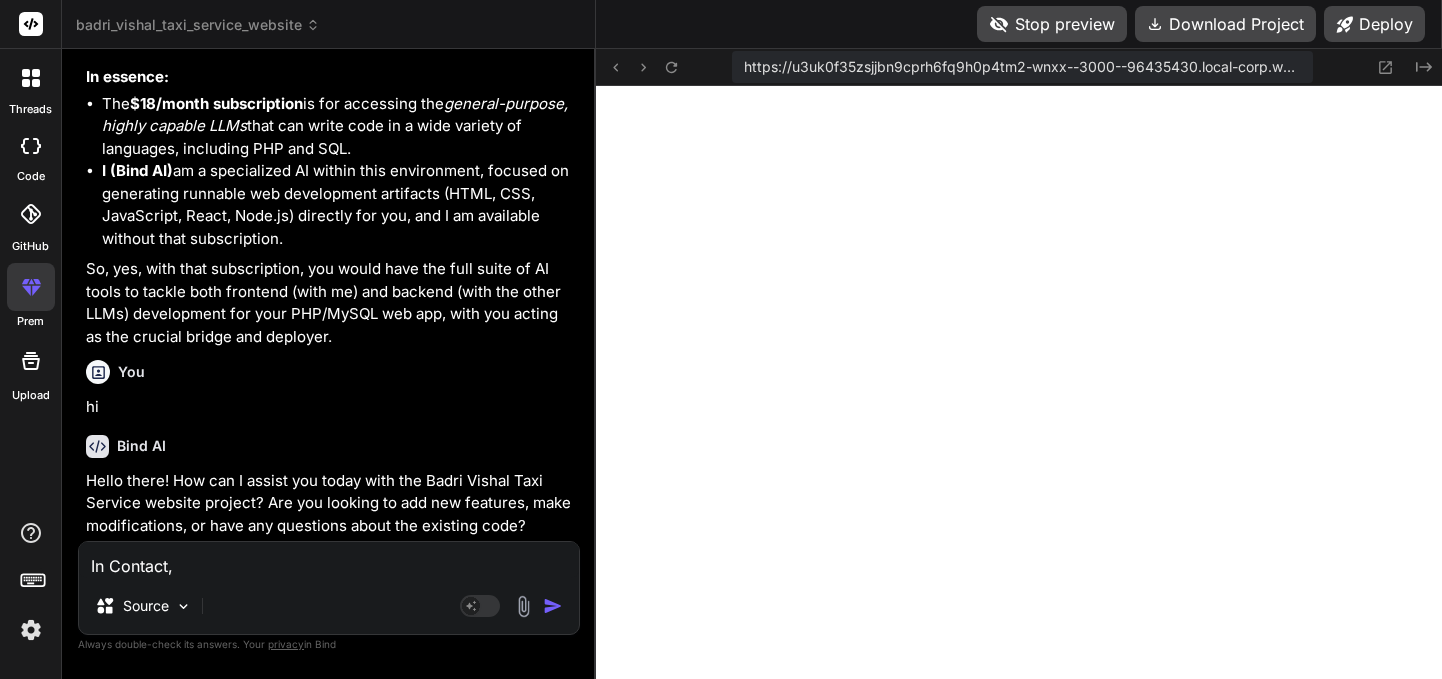 type on "In Contact" 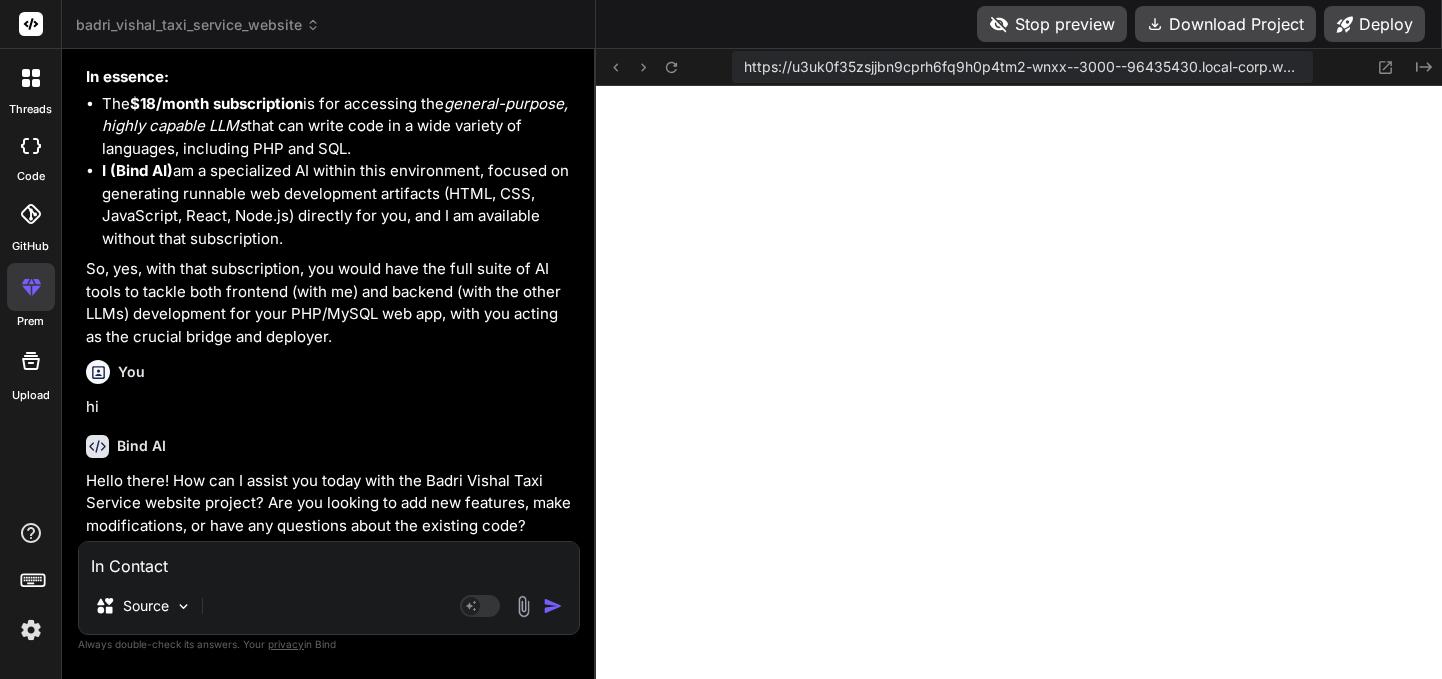 type on "In Contact." 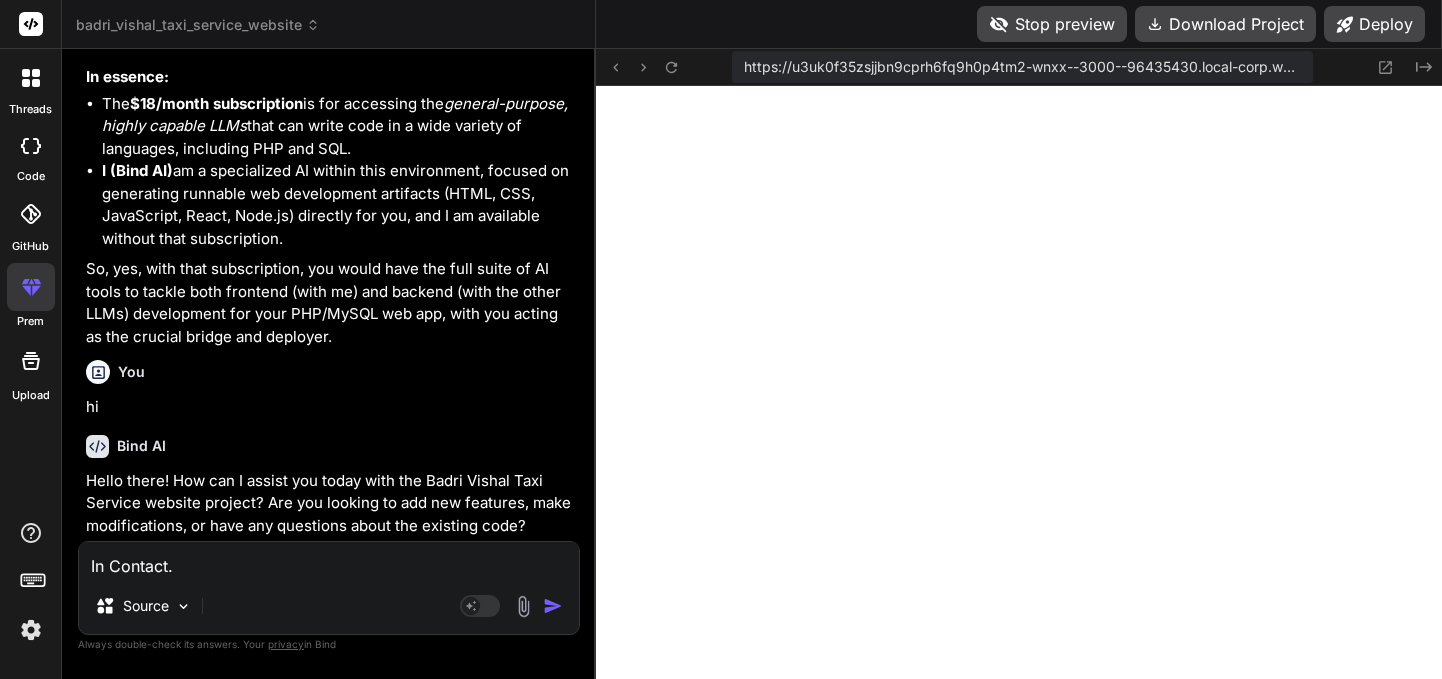 type on "In Contact.h" 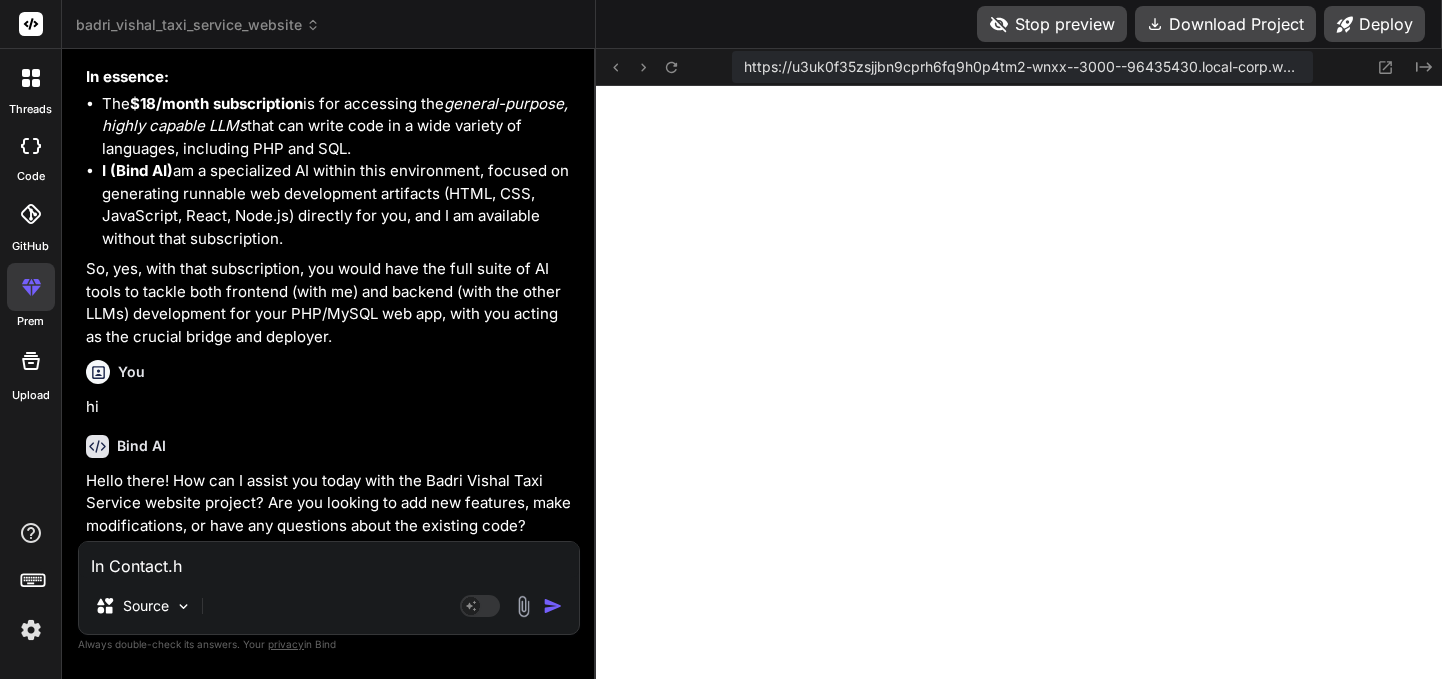 type on "In Contact.ht" 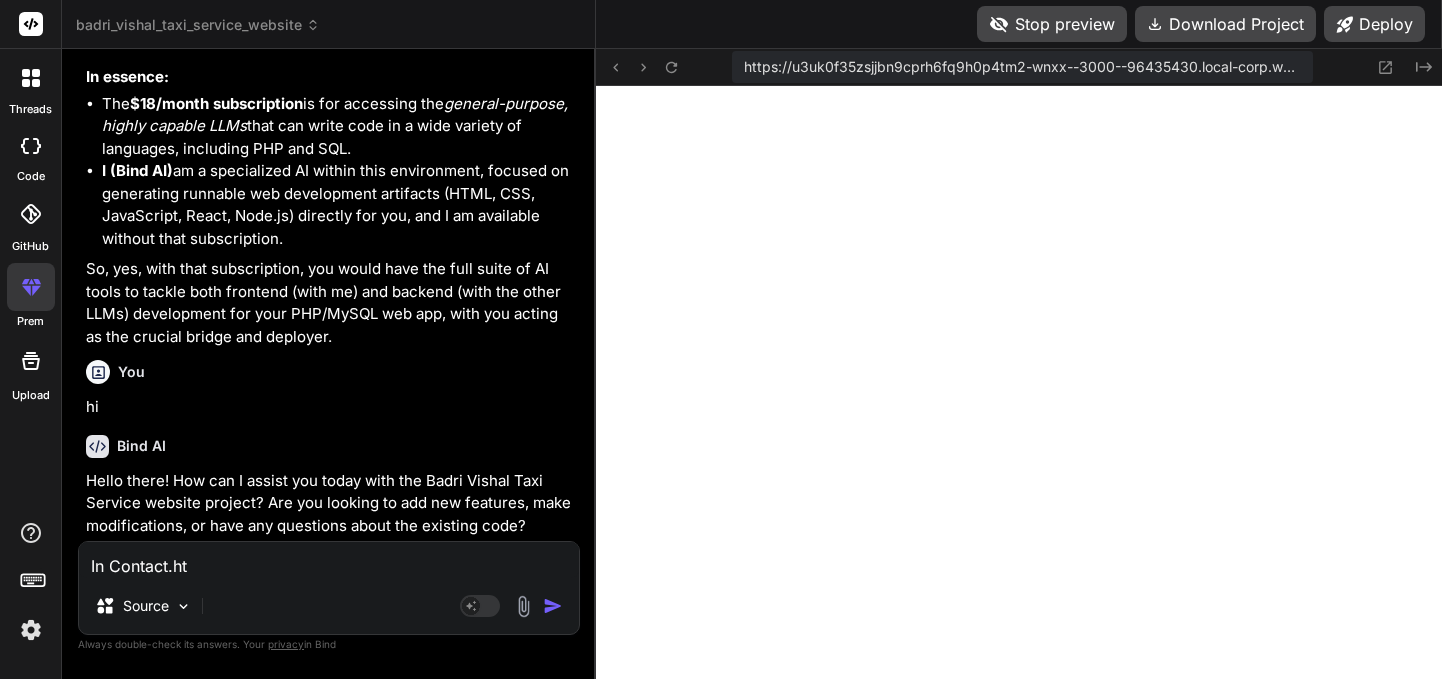 type on "In Contact.htm" 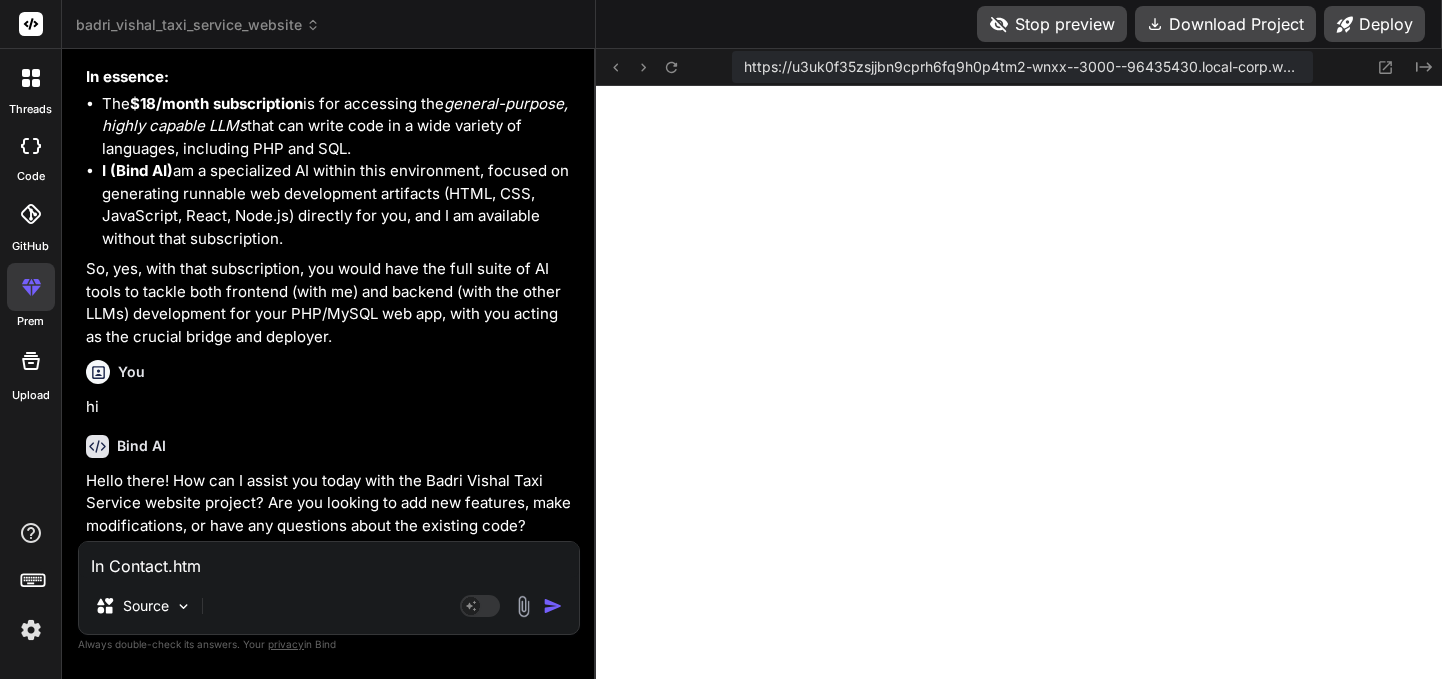 type on "In Contact.html" 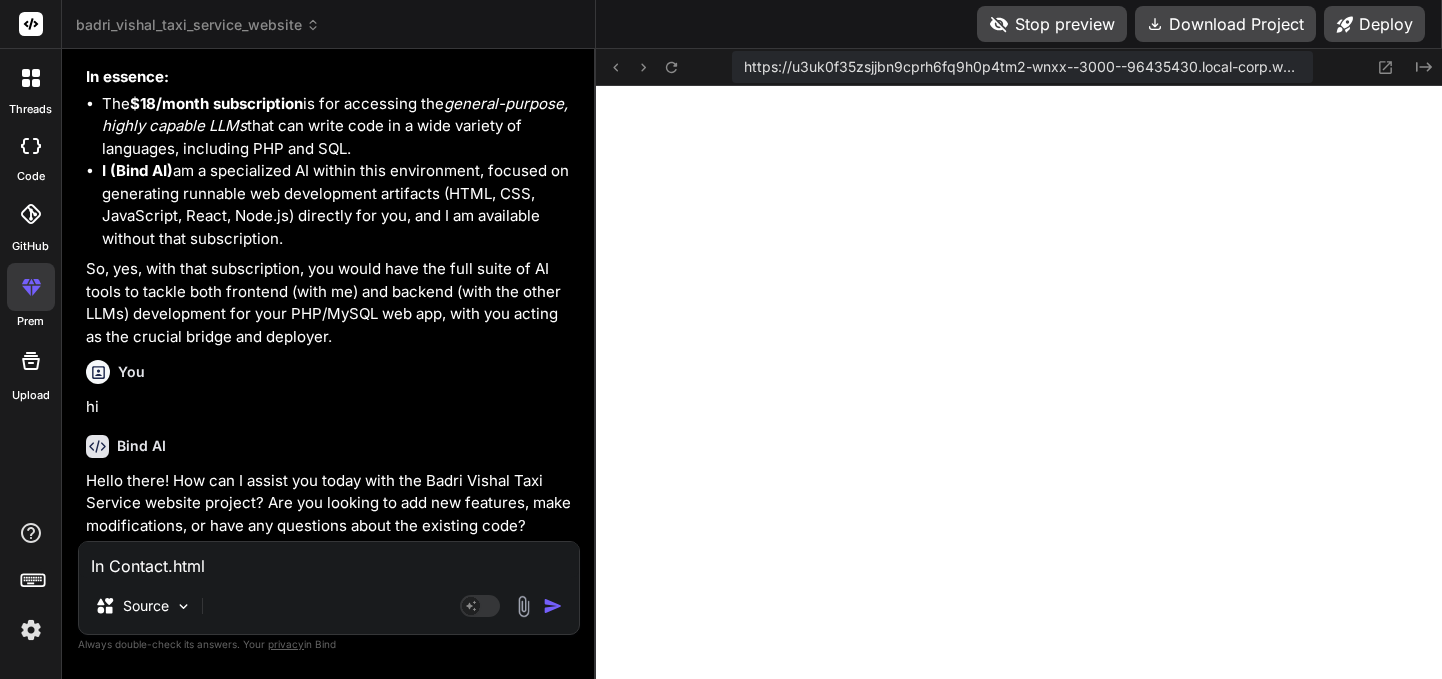 type on "In Contact.html" 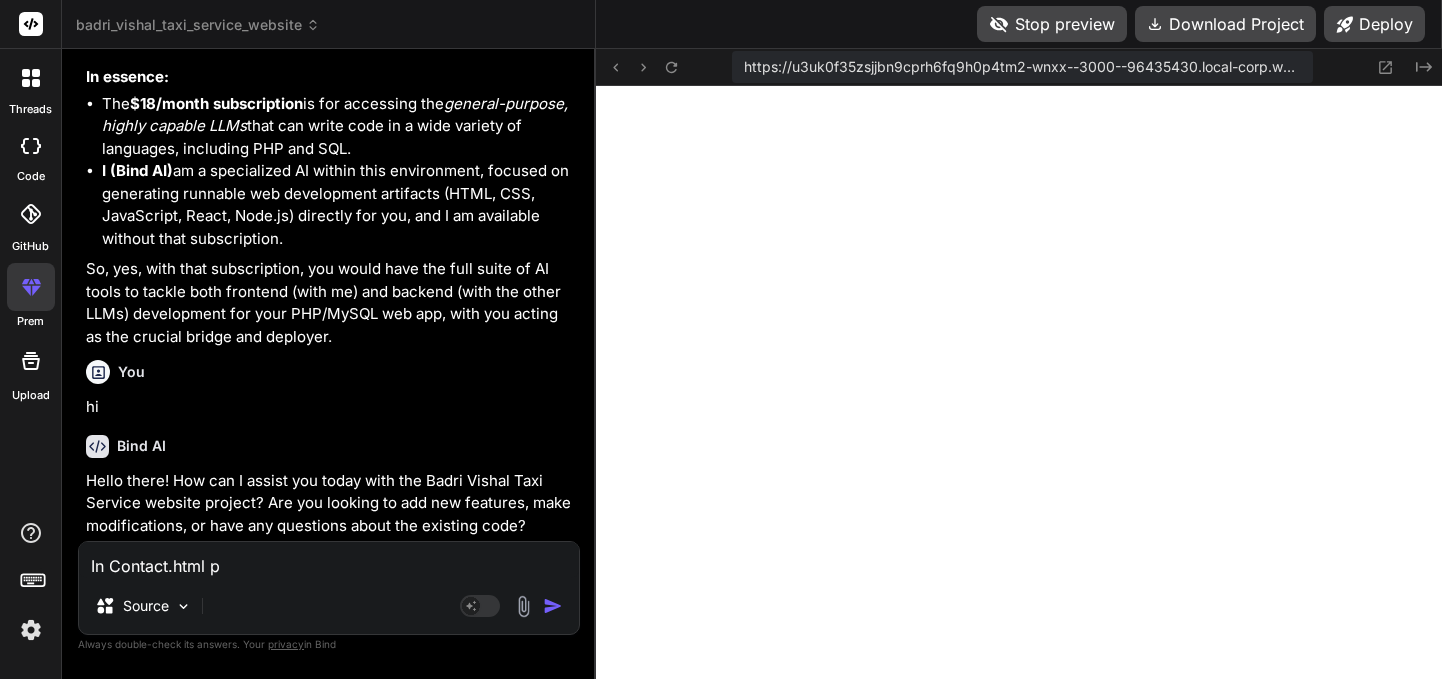 type on "In Contact.html pa" 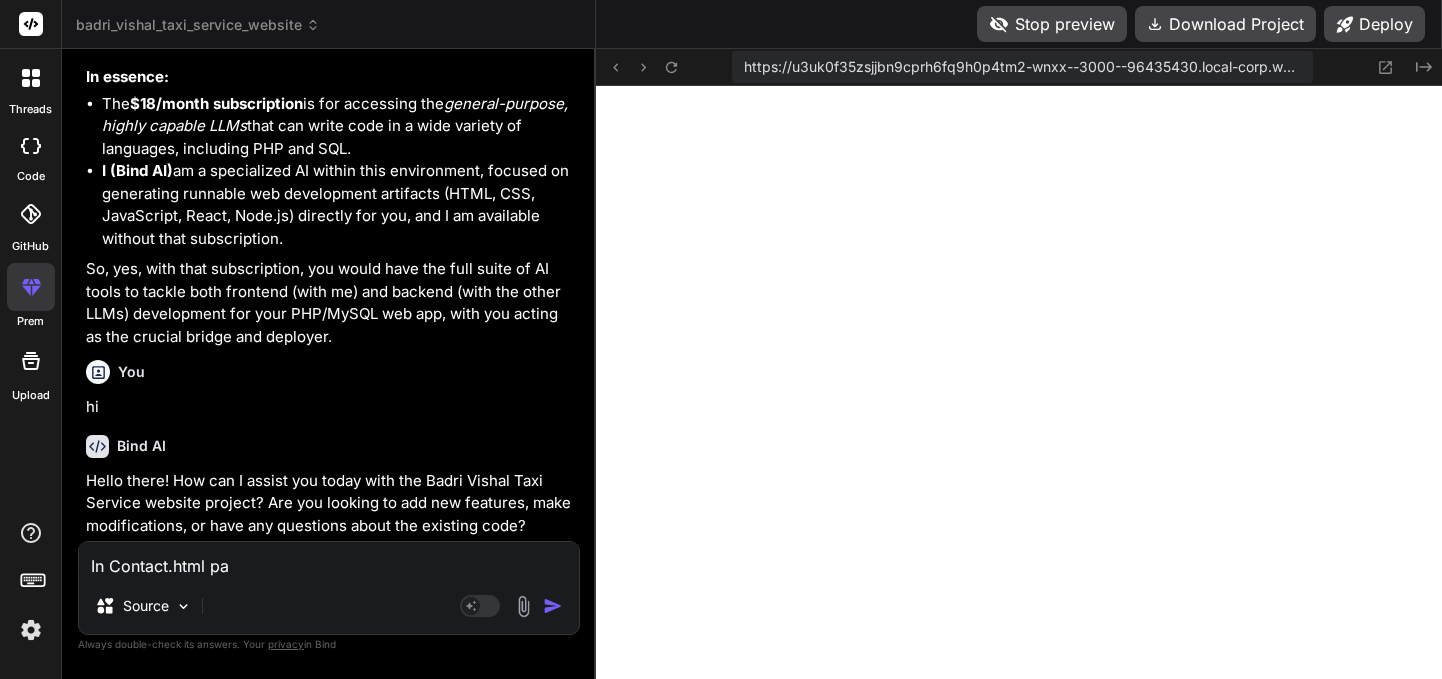 type on "In Contact.html pag" 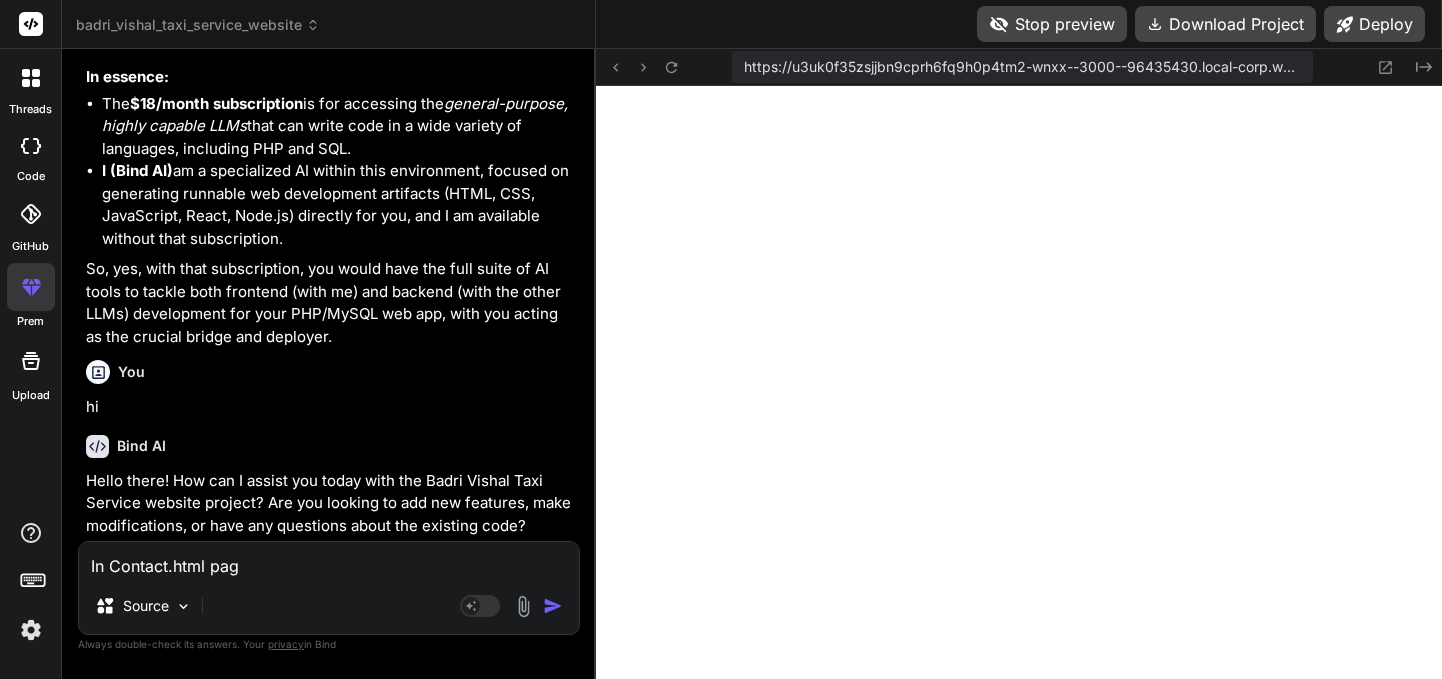 type on "In Contact.html page" 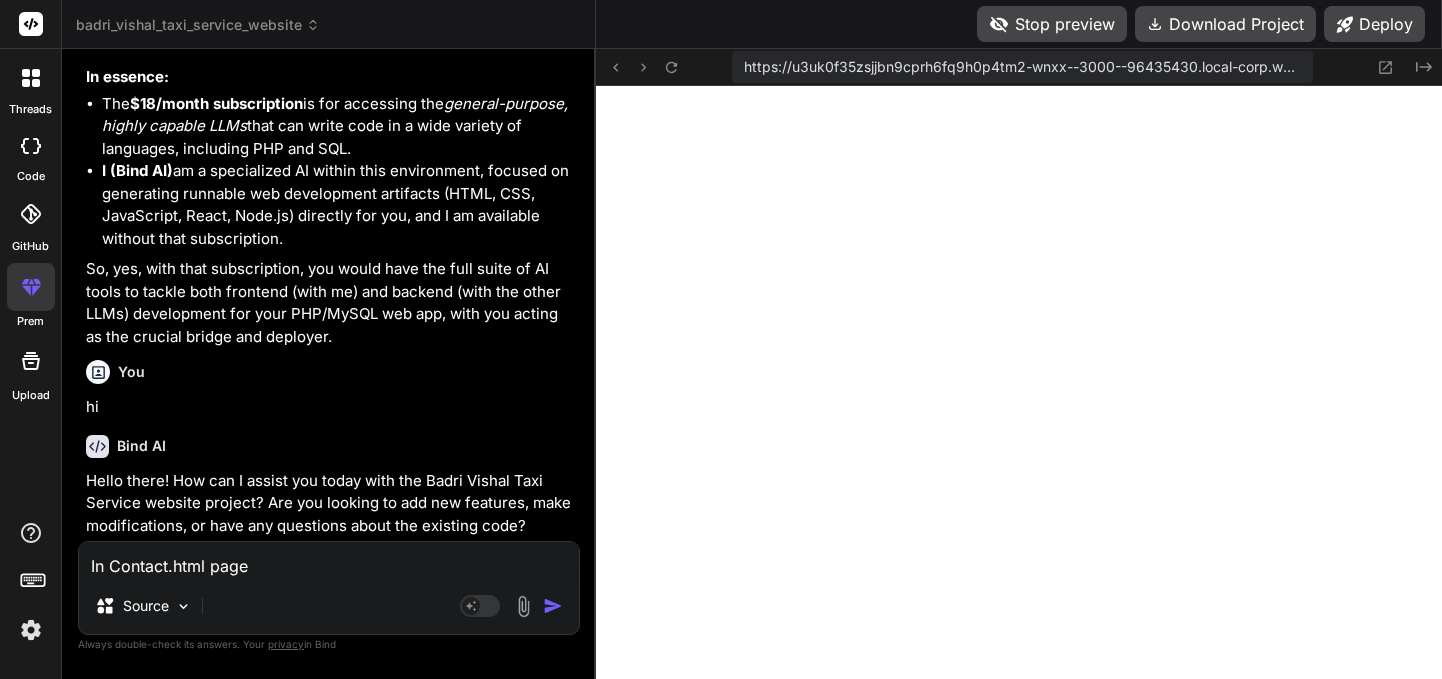 type on "In Contact.html page" 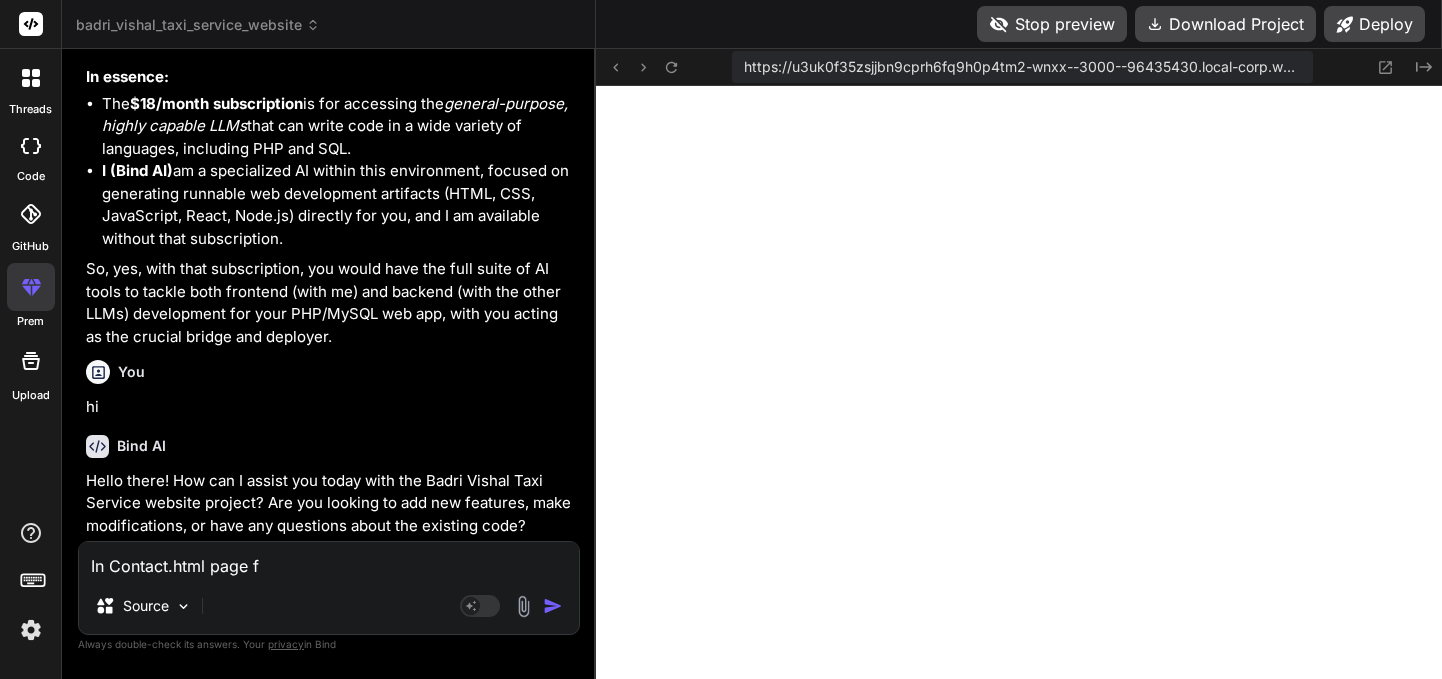 type on "In Contact.html page fo" 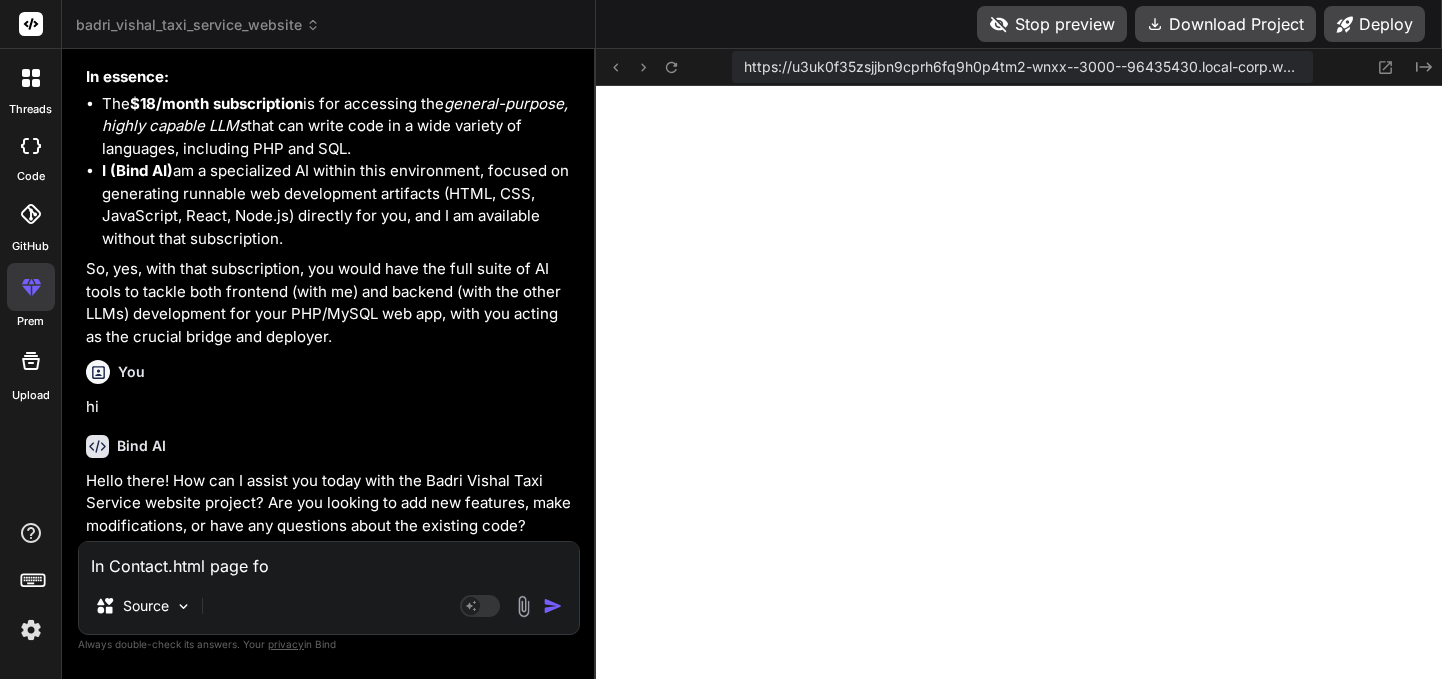 type on "x" 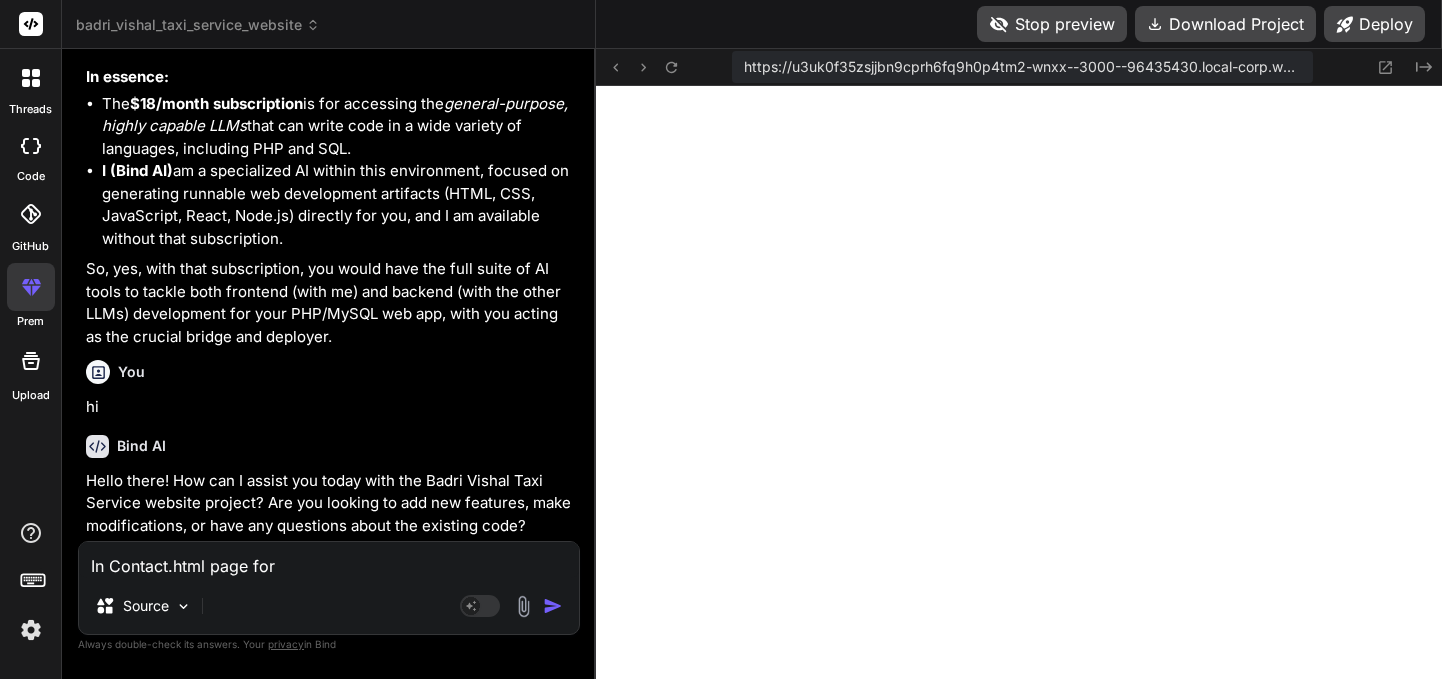 type on "In Contact.html page form" 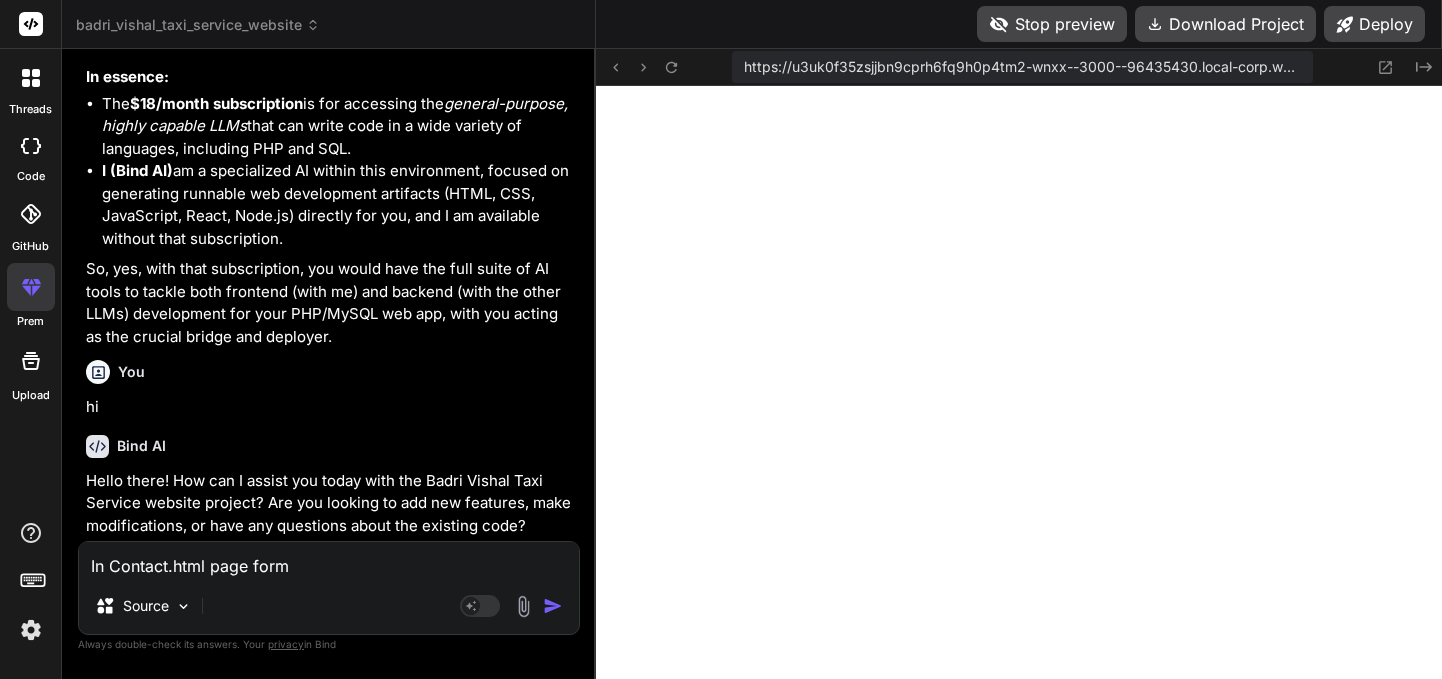 type on "In Contact.html page for" 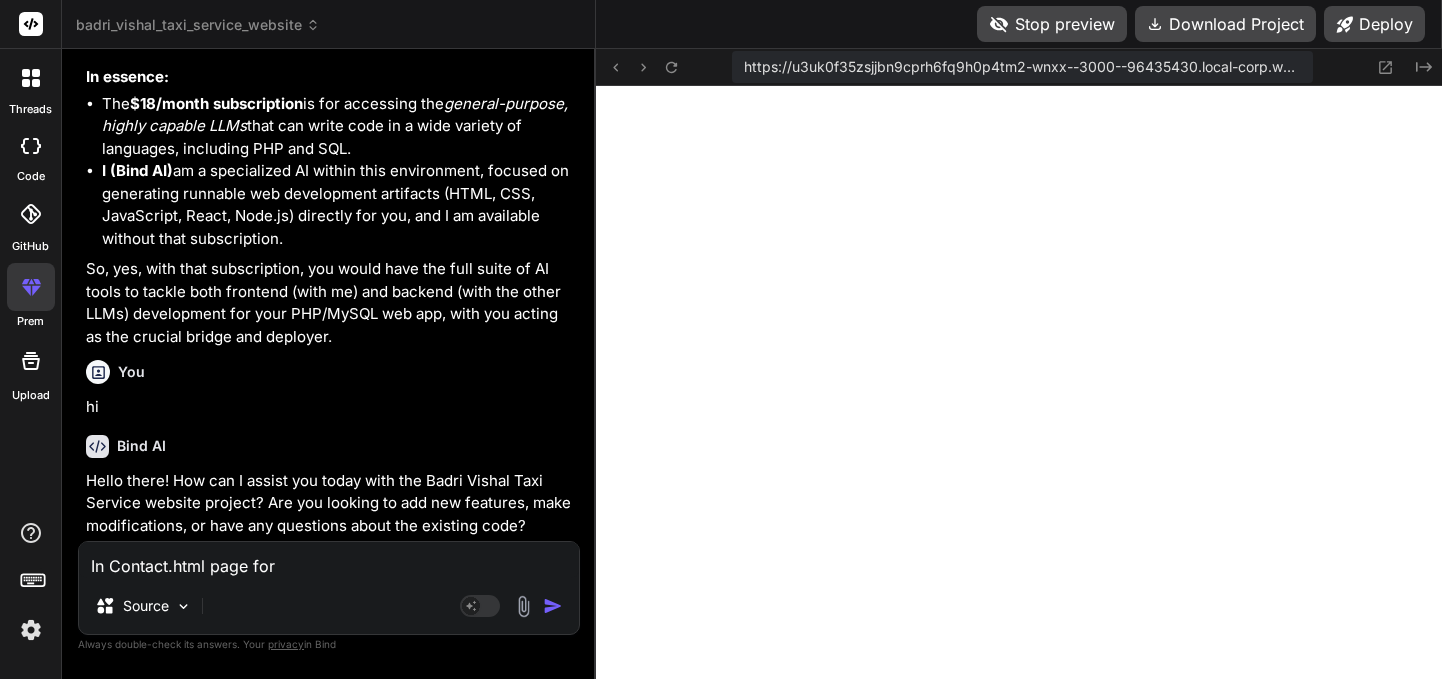 type on "In Contact.html page fo" 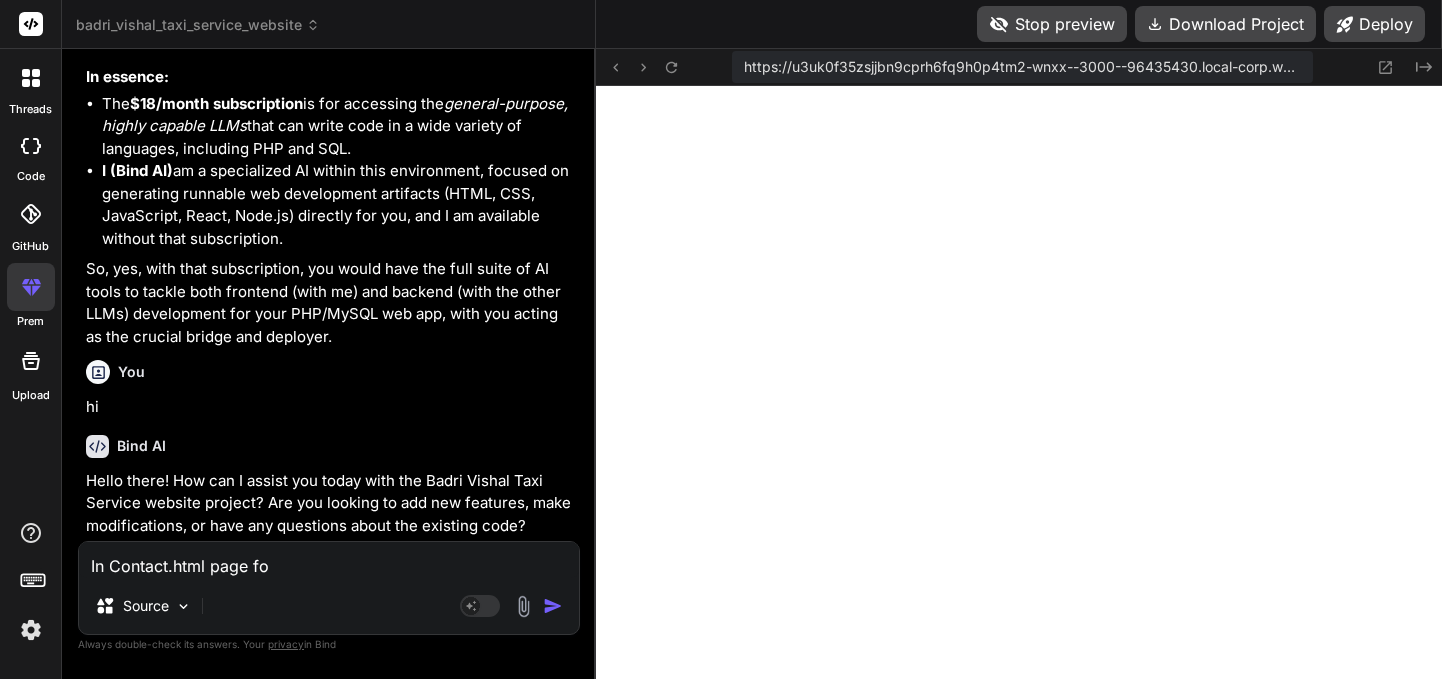 type on "In Contact.html page f" 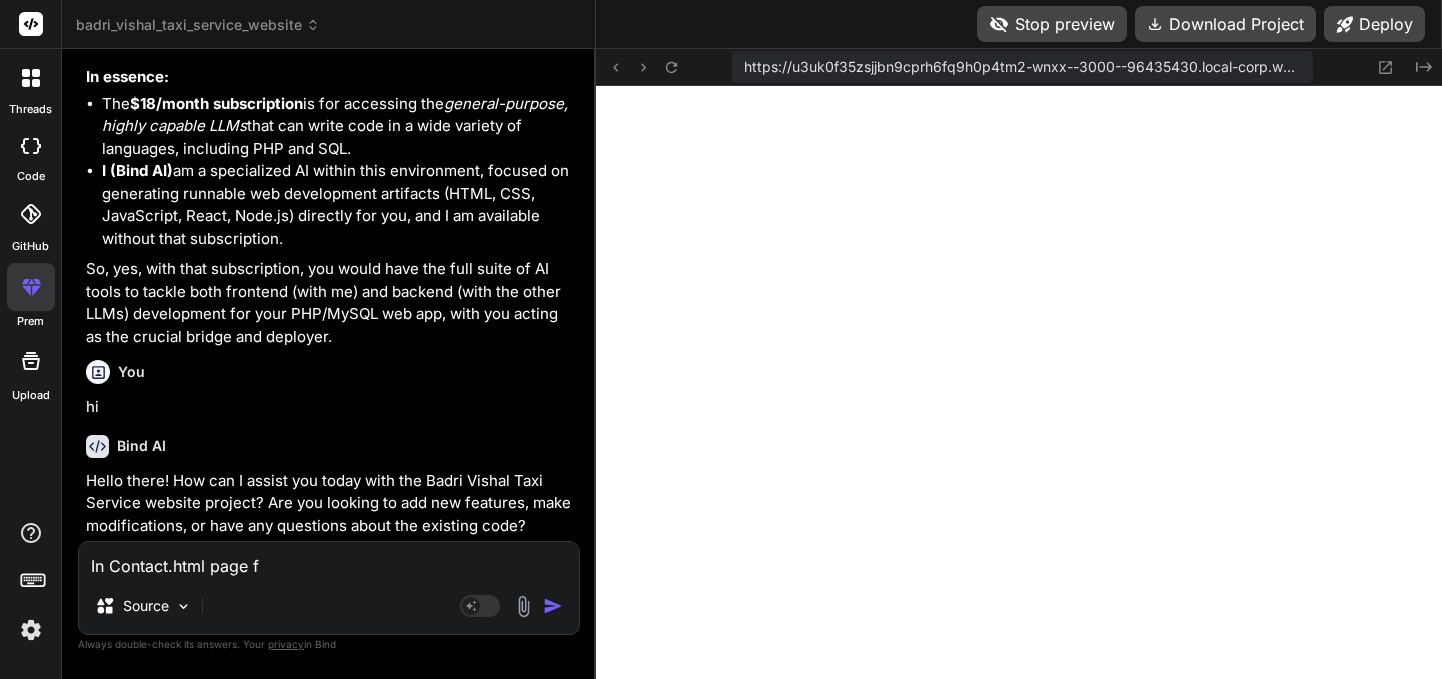 type on "In Contact.html page" 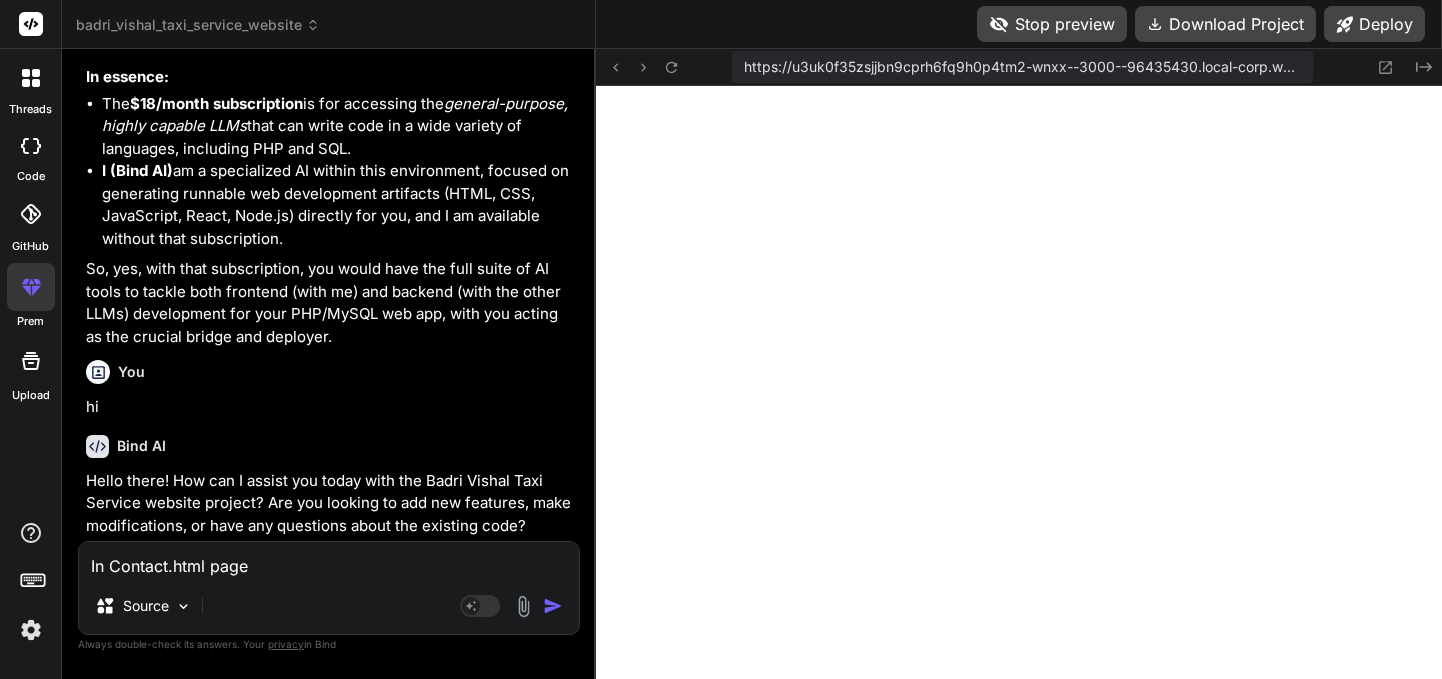 type on "In Contact.html page g" 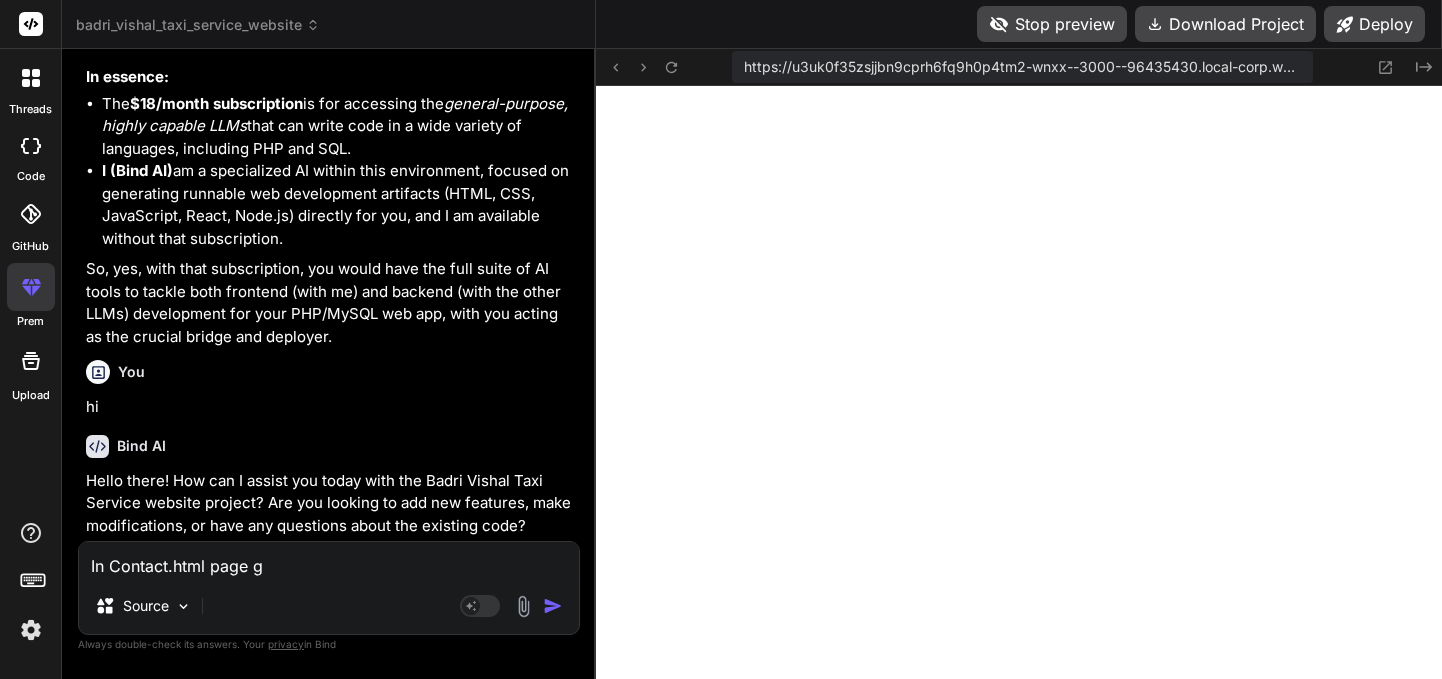 type on "In Contact.html page gi" 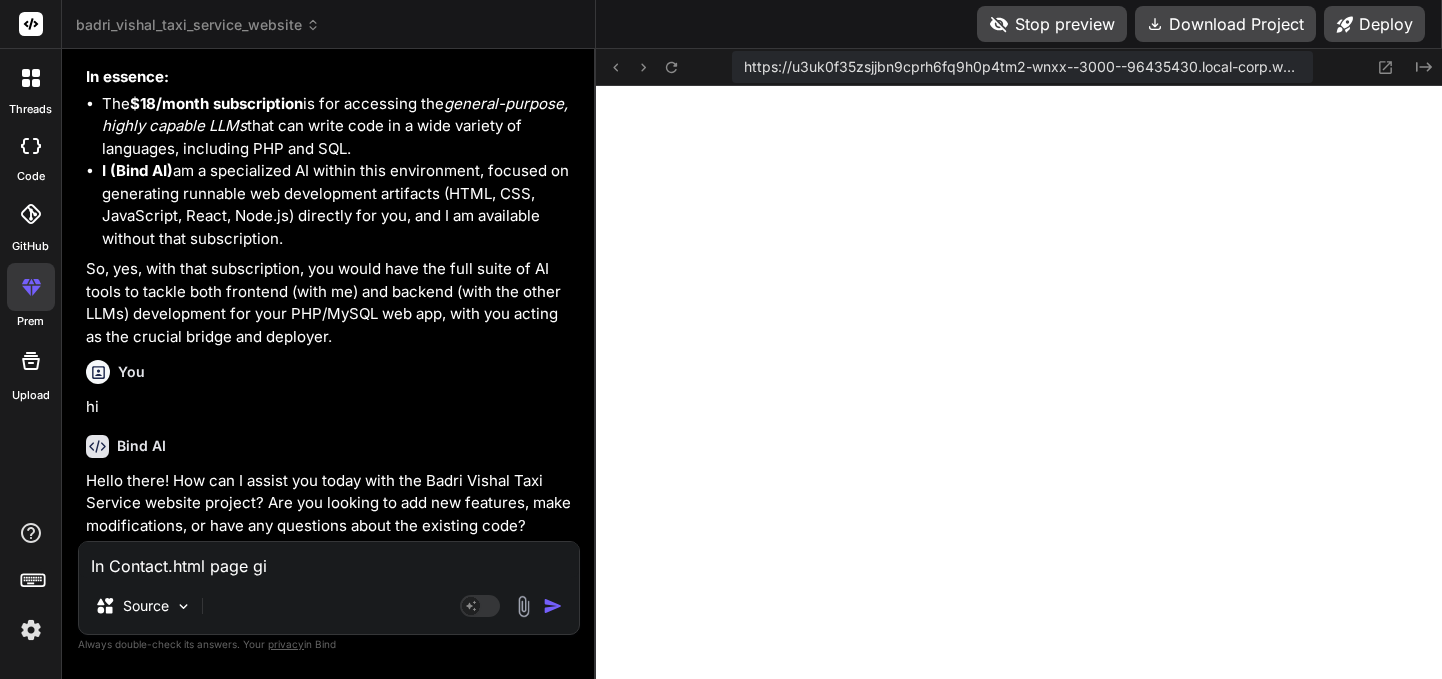 type on "In Contact.html page giv" 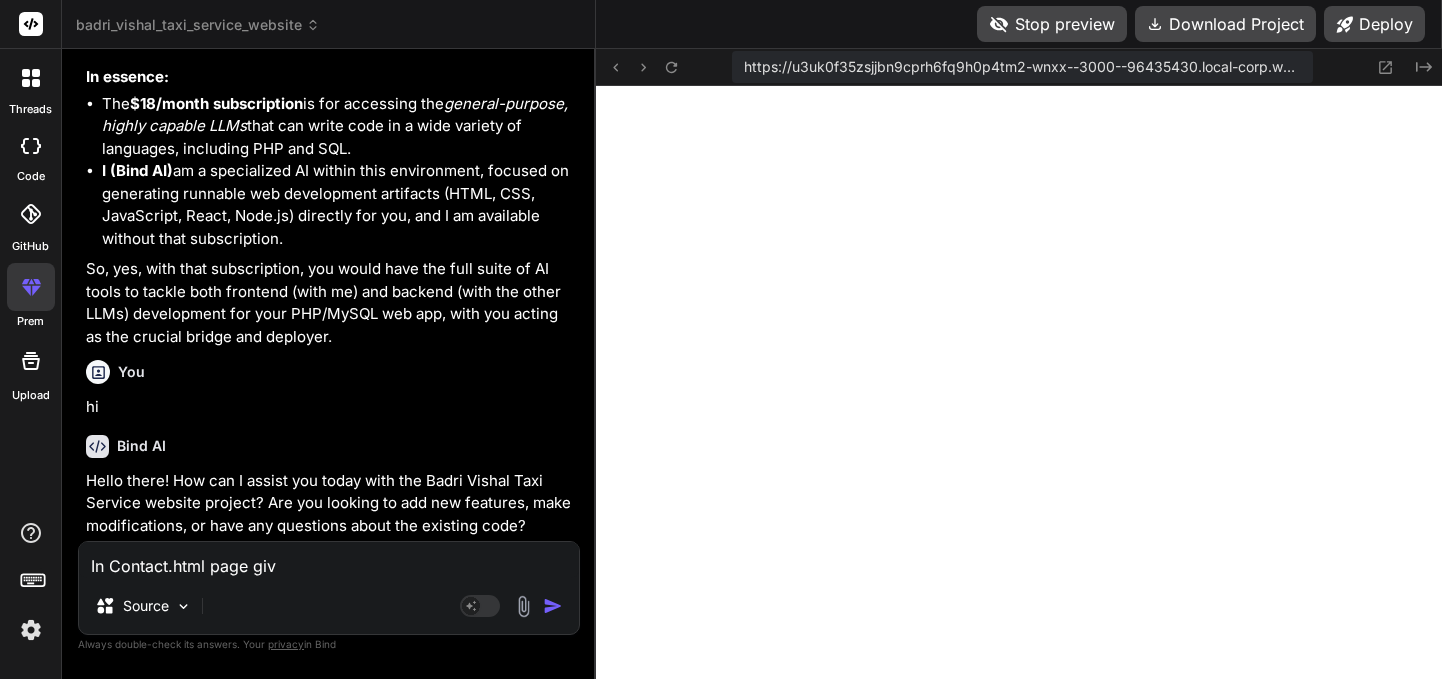 type on "In Contact.html page give" 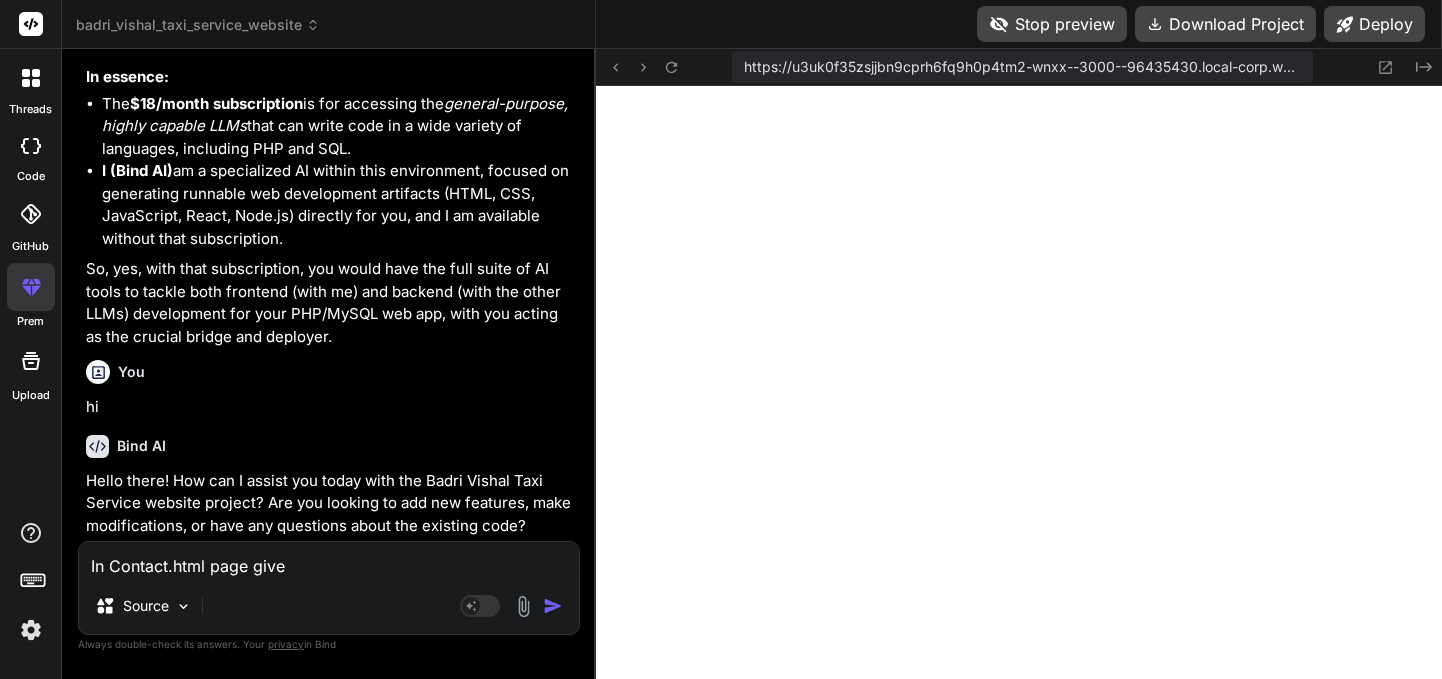 type on "In Contact.html page give" 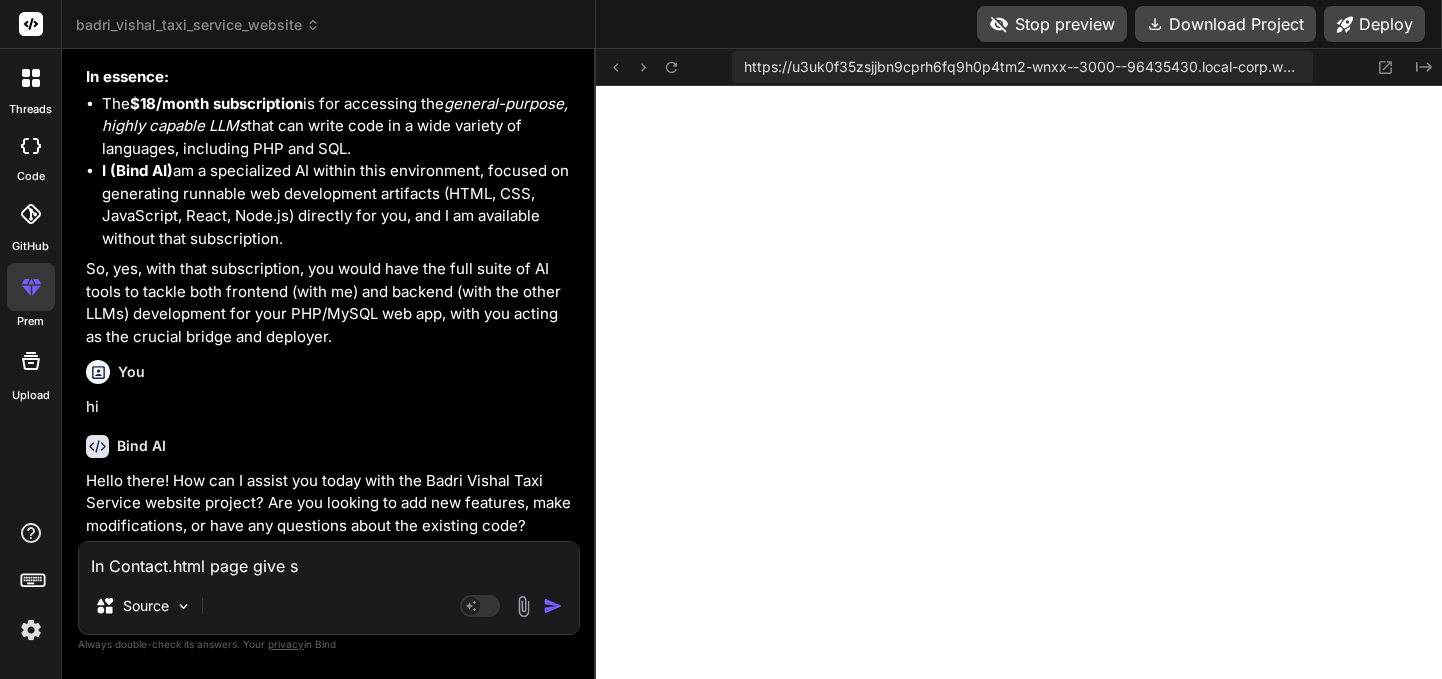 type on "x" 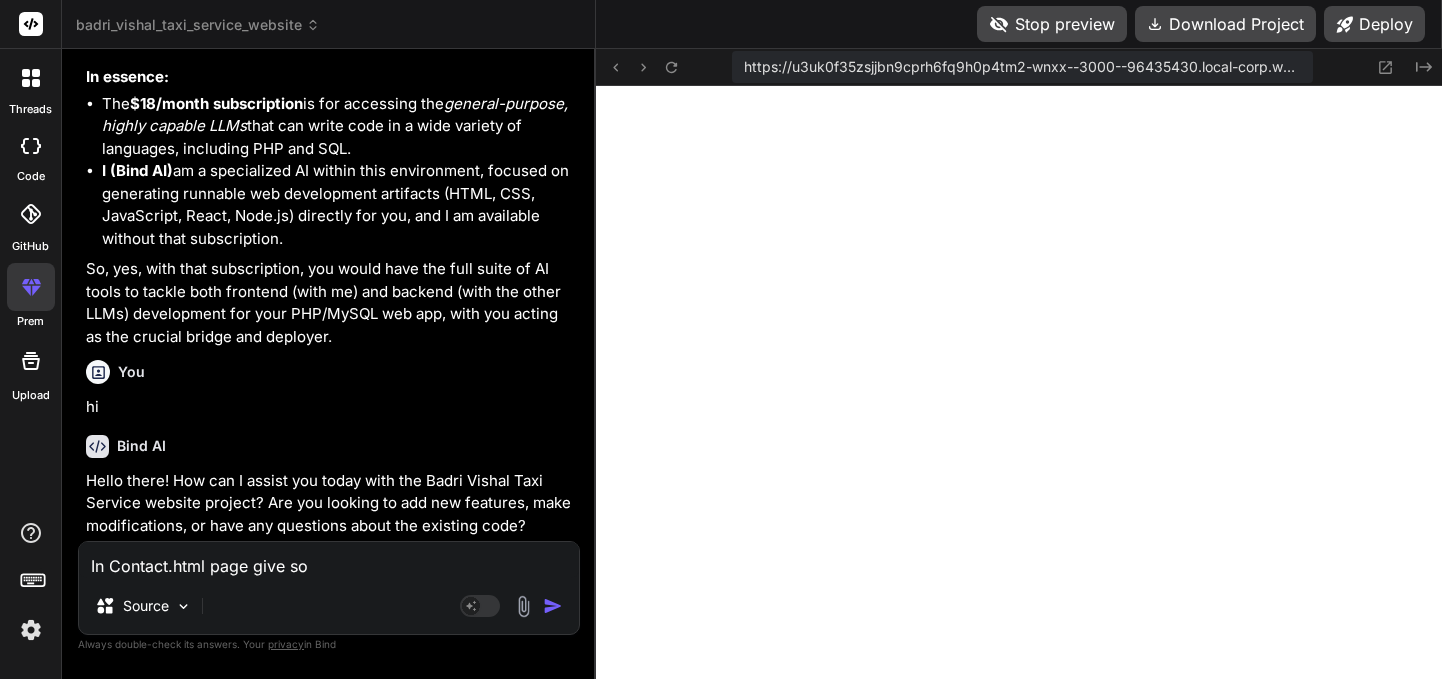 type on "In Contact.html page give som" 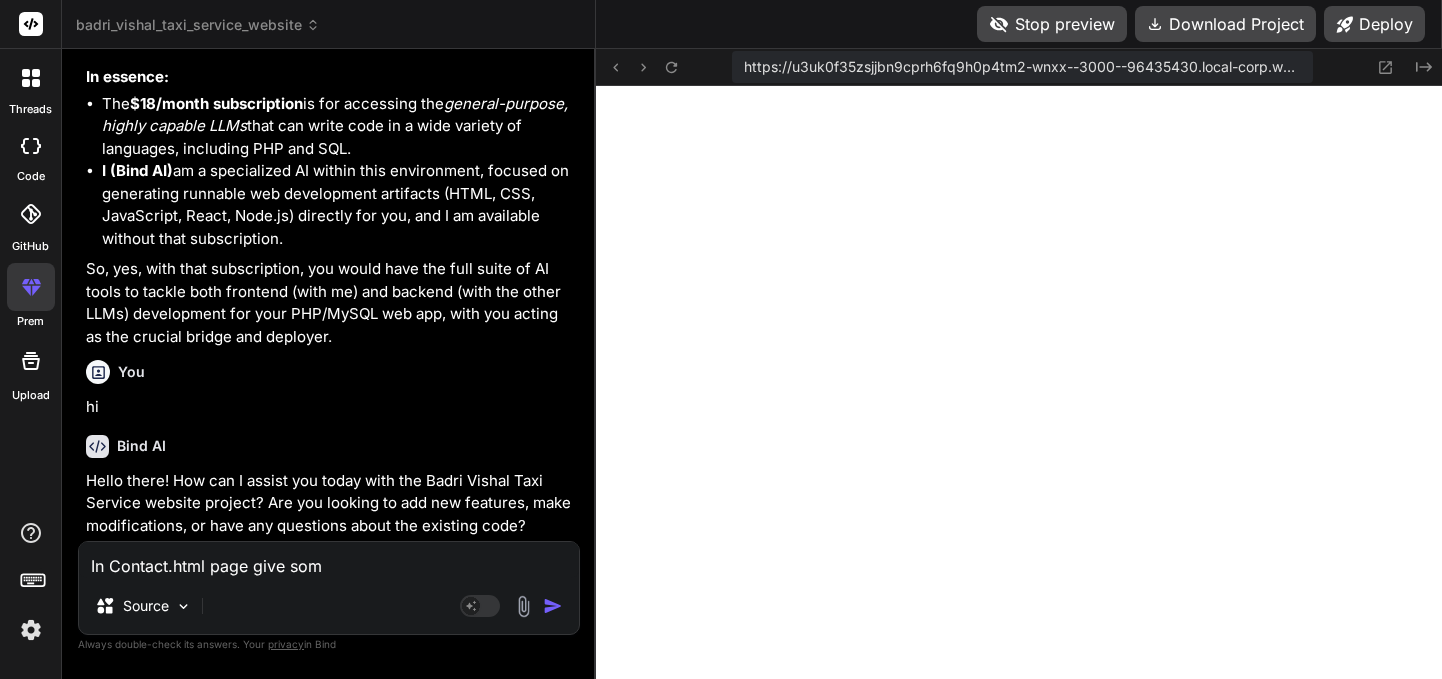 type on "In Contact.html page give some" 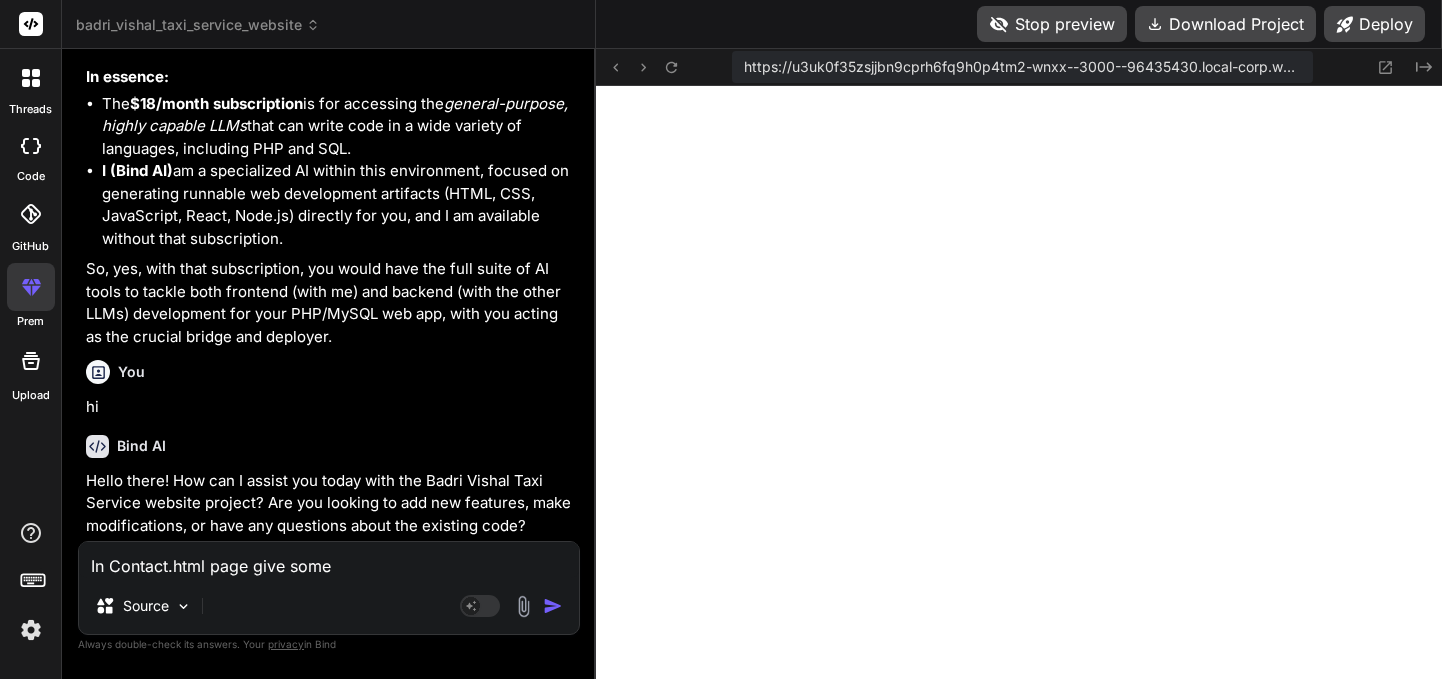 type on "In Contact.html page give some" 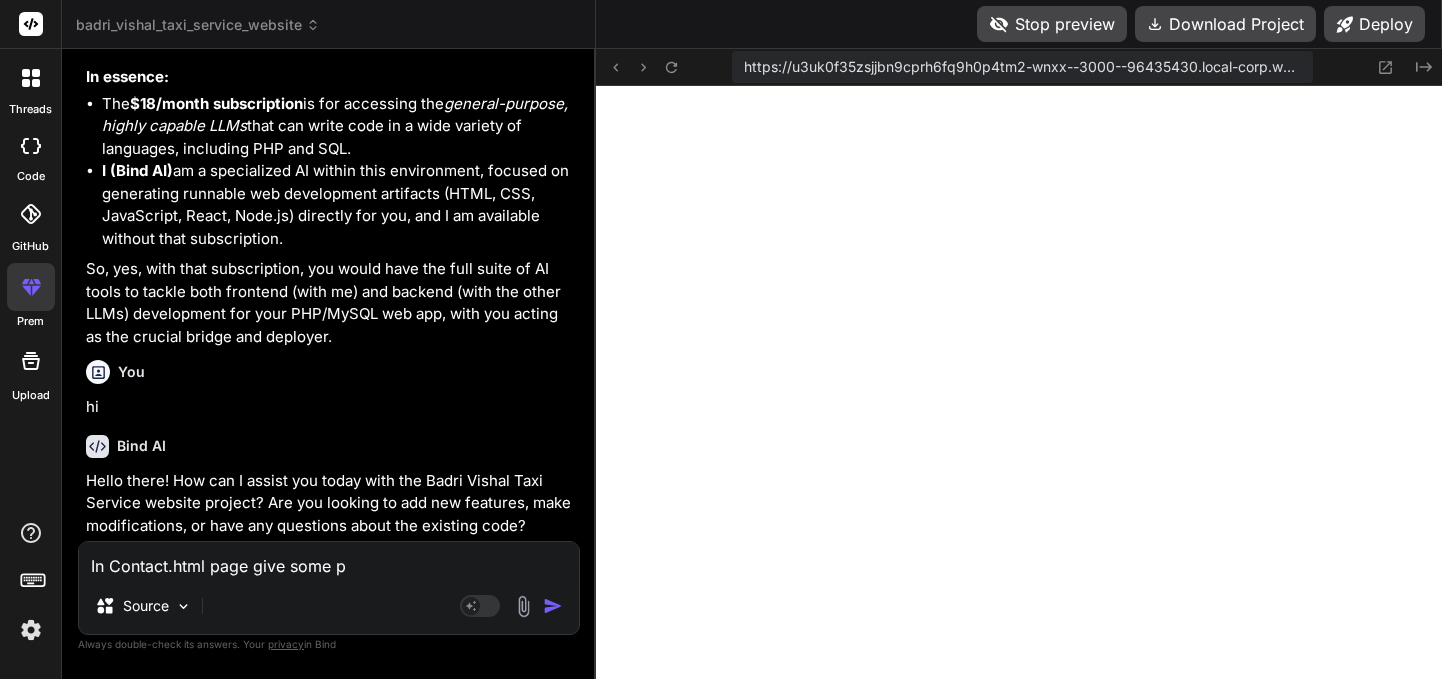 type on "In Contact.html page give some pa" 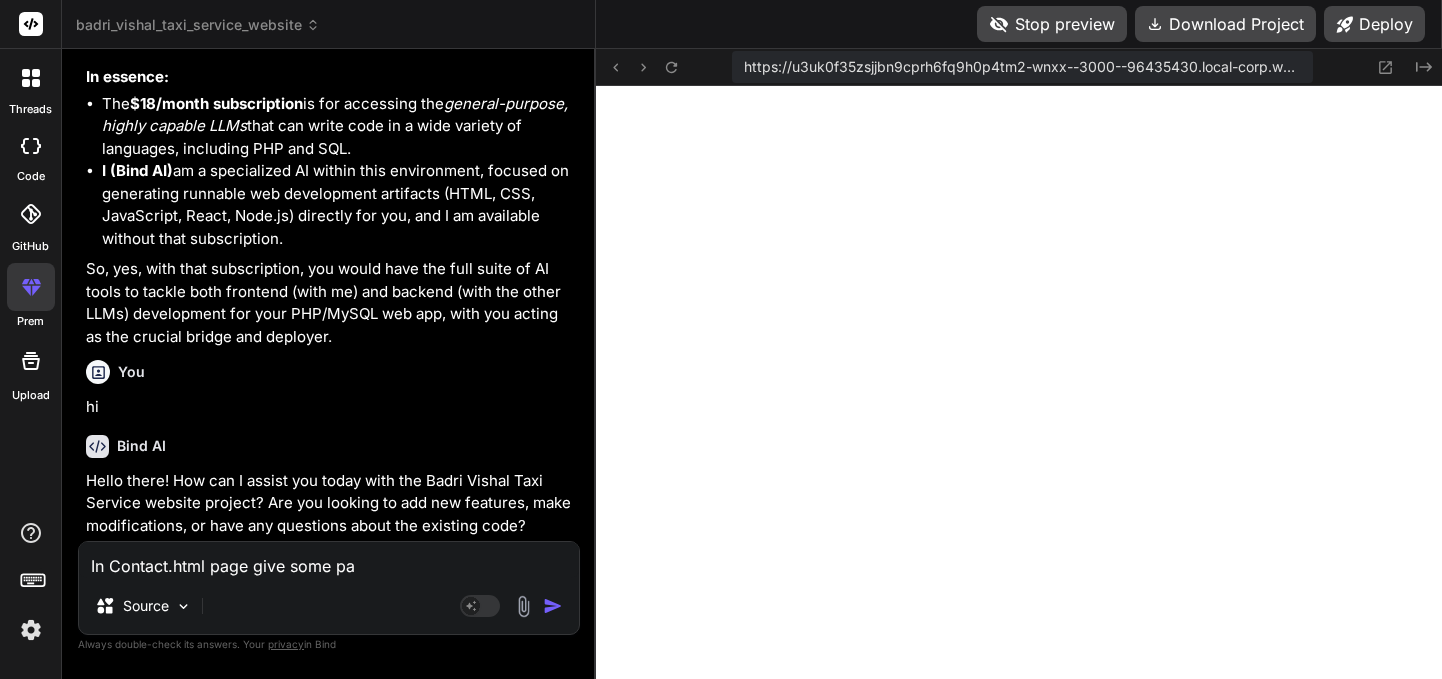 type on "In Contact.html page give some pad" 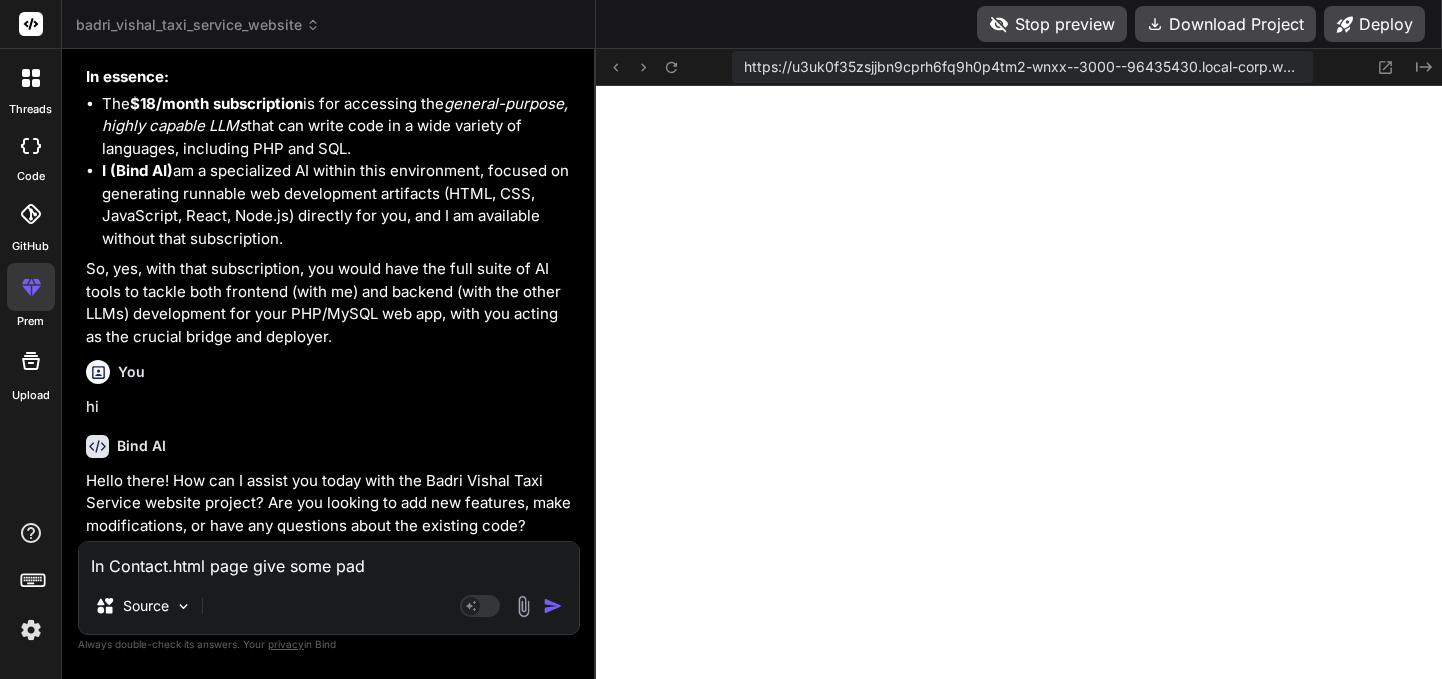 type on "In Contact.html page give some padd" 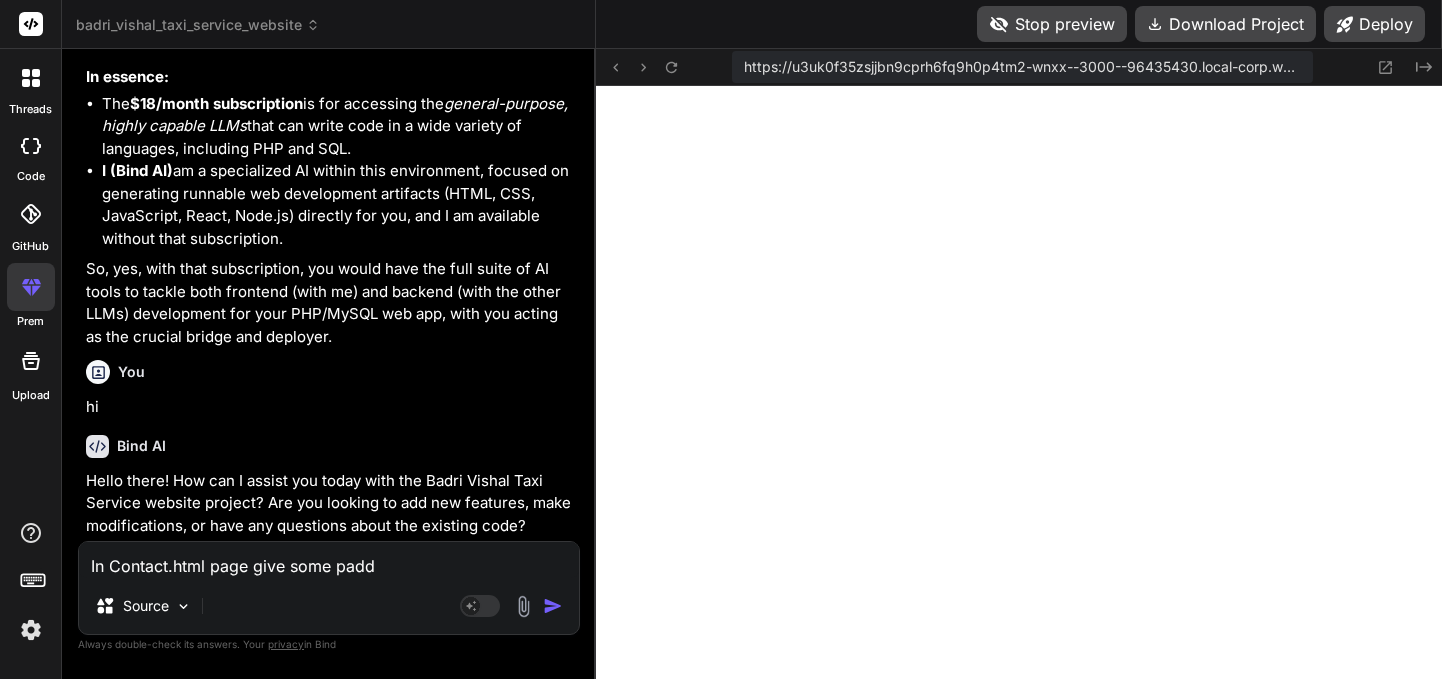 type on "In Contact.html page give some paddi" 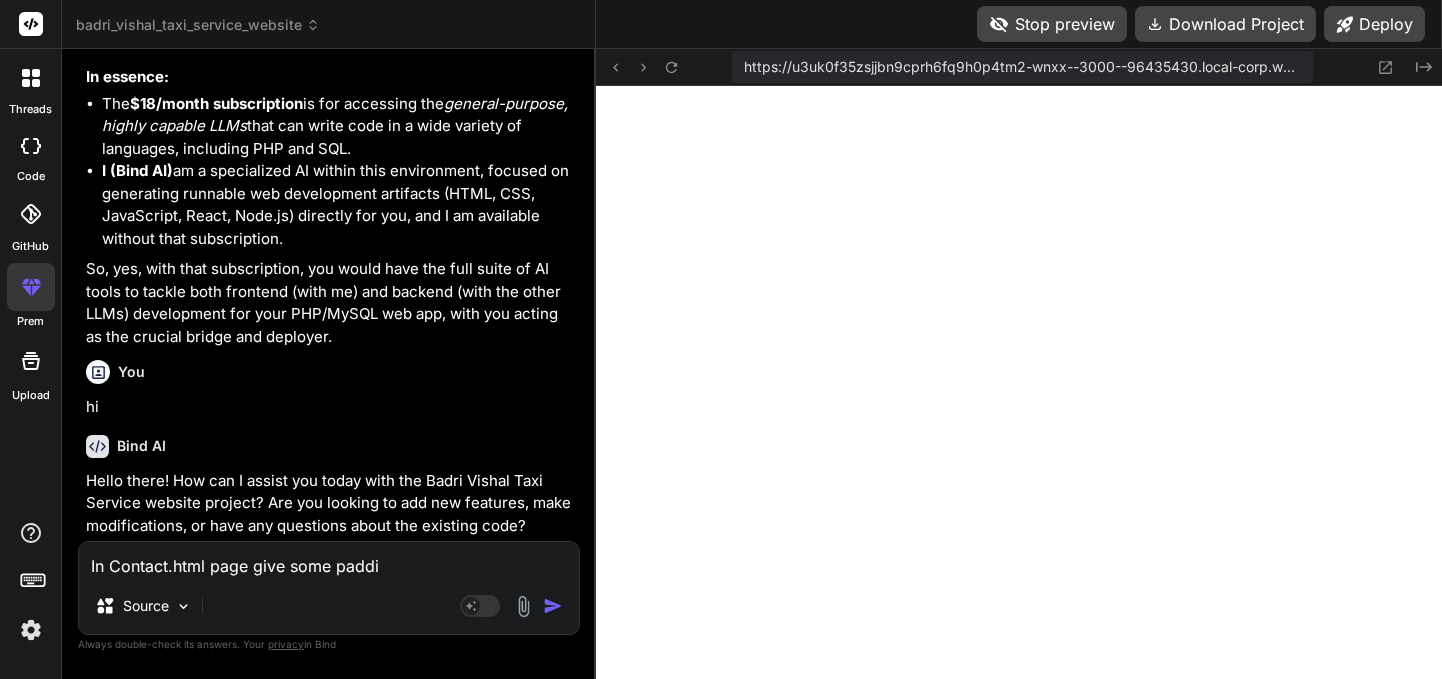 type on "In Contact.html page give some paddin" 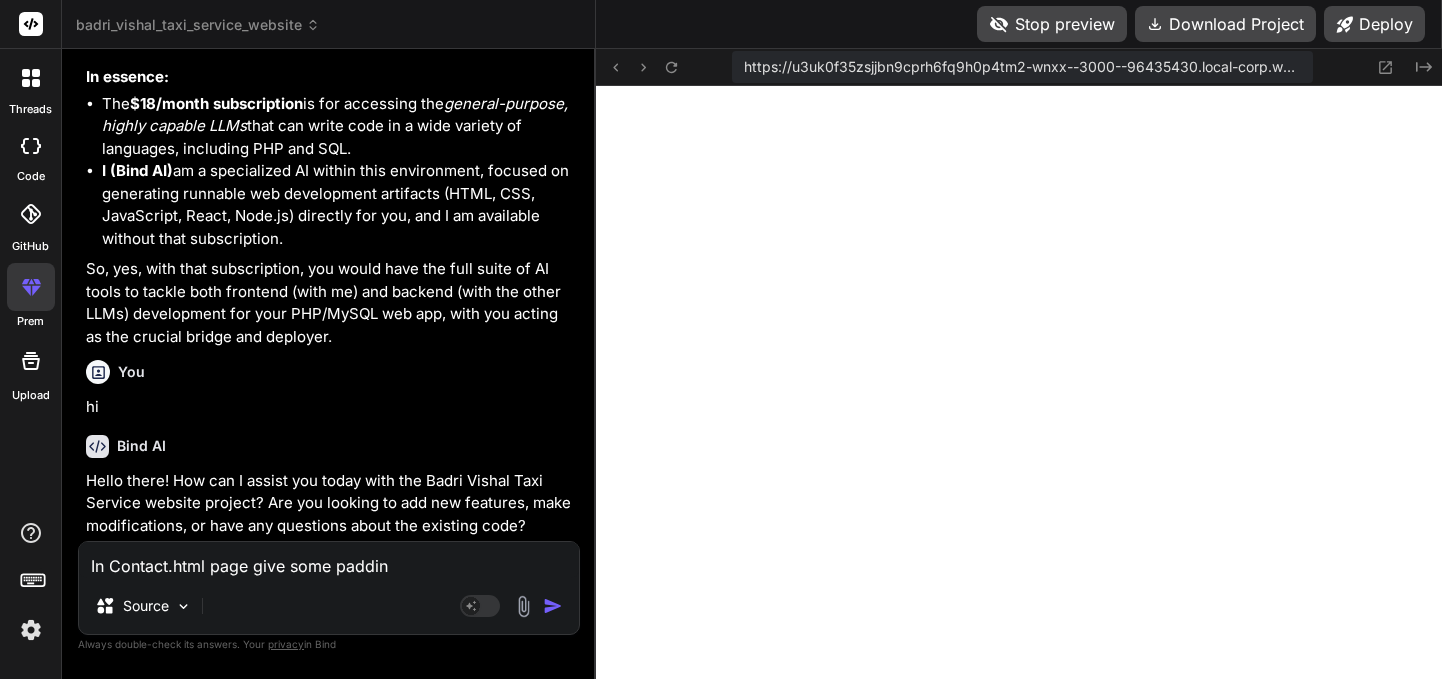 type on "In Contact.html page give some padding" 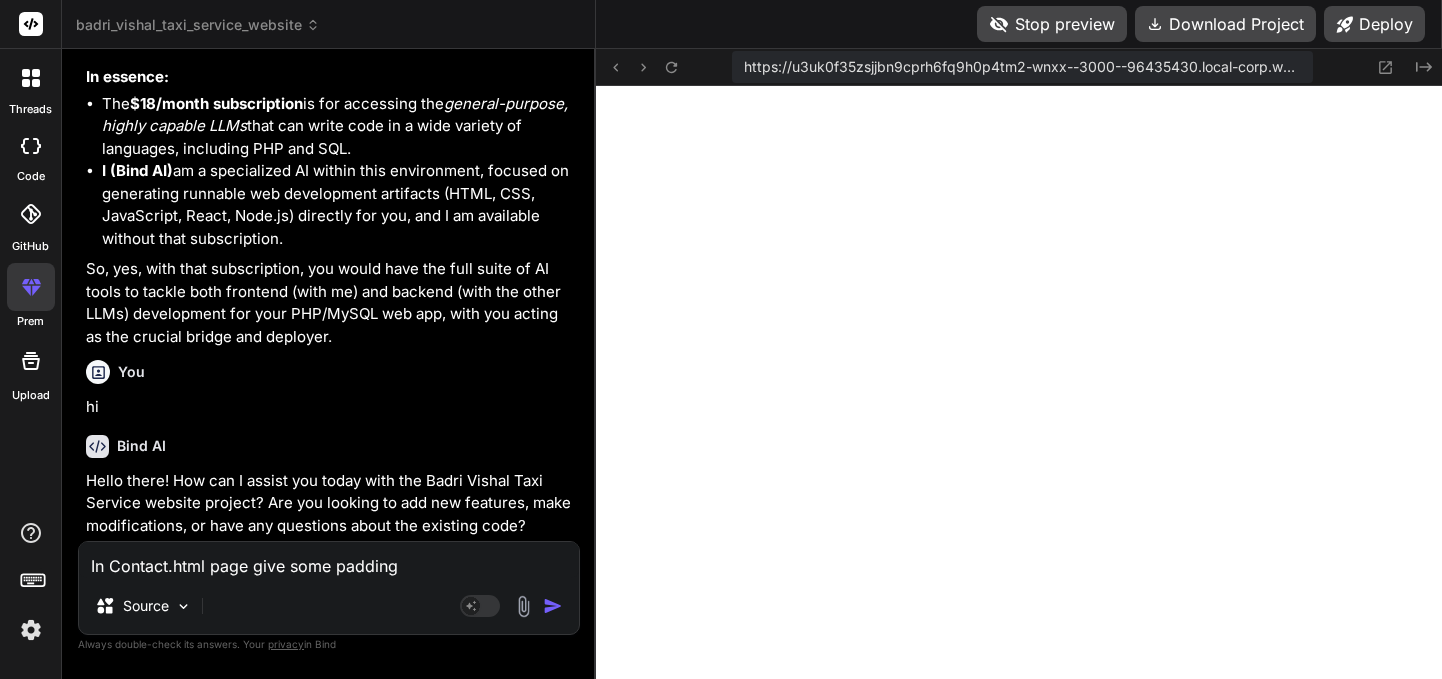 type on "In Contact.html page give some padding" 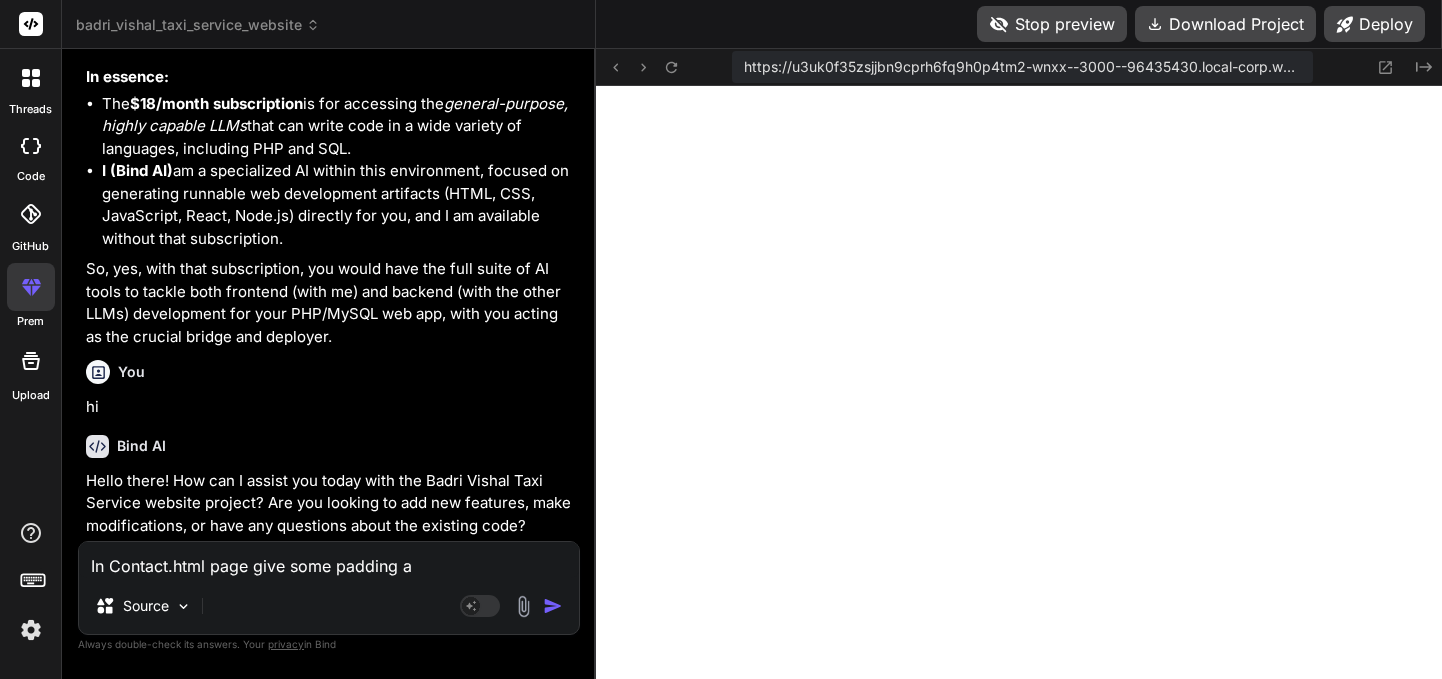 type on "x" 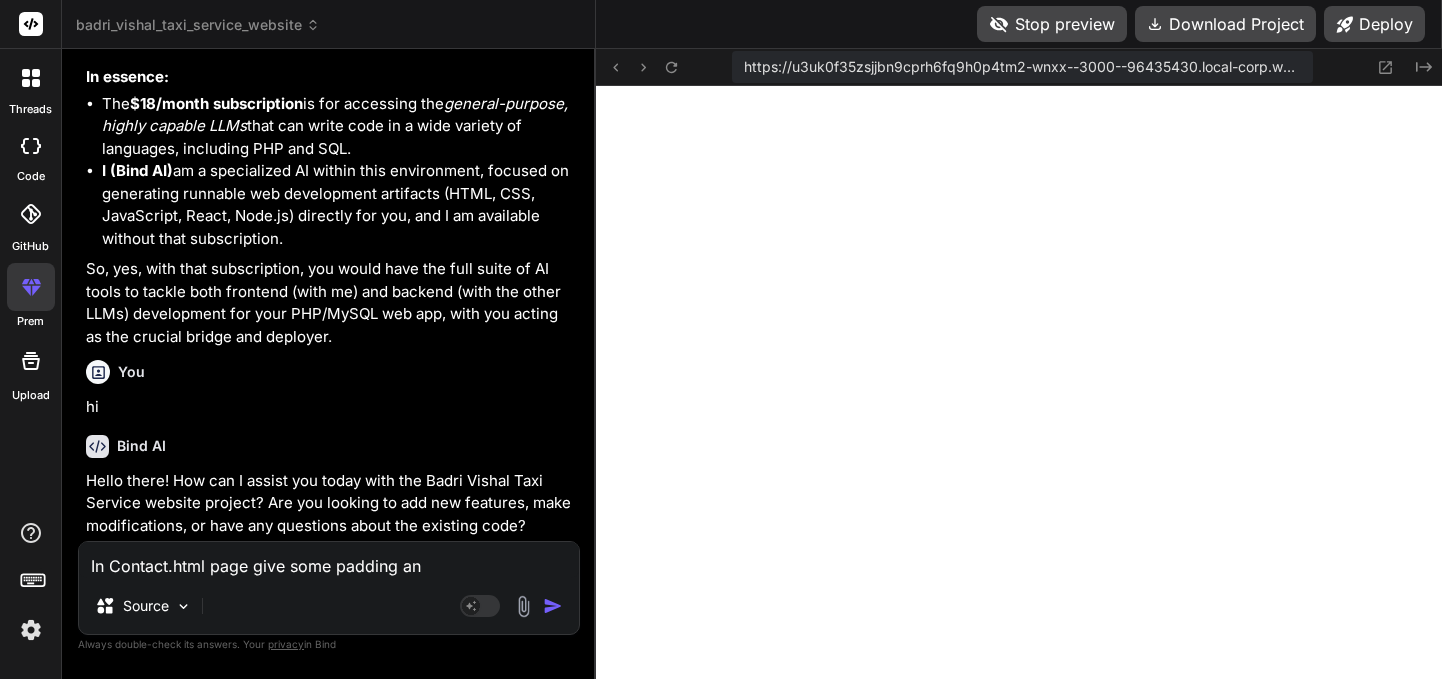 type on "In Contact.html page give some padding and" 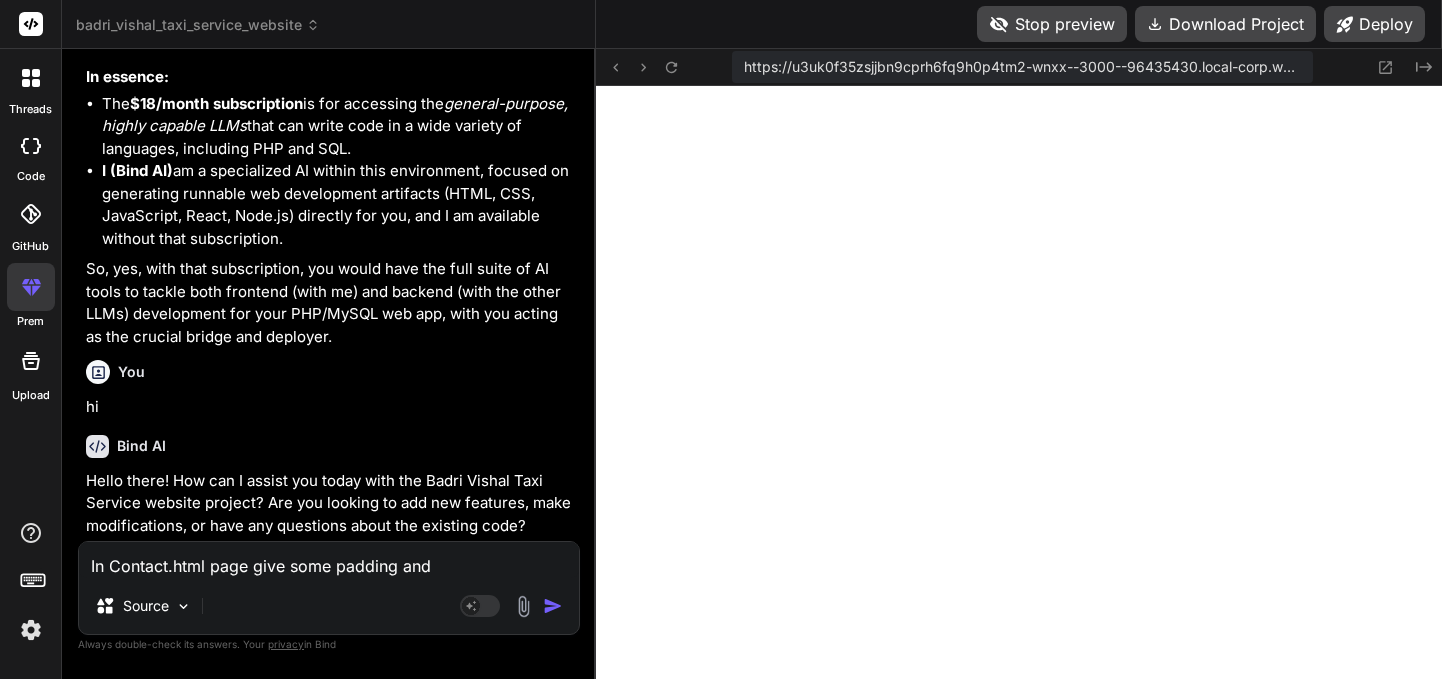 type on "In Contact.html page give some padding and" 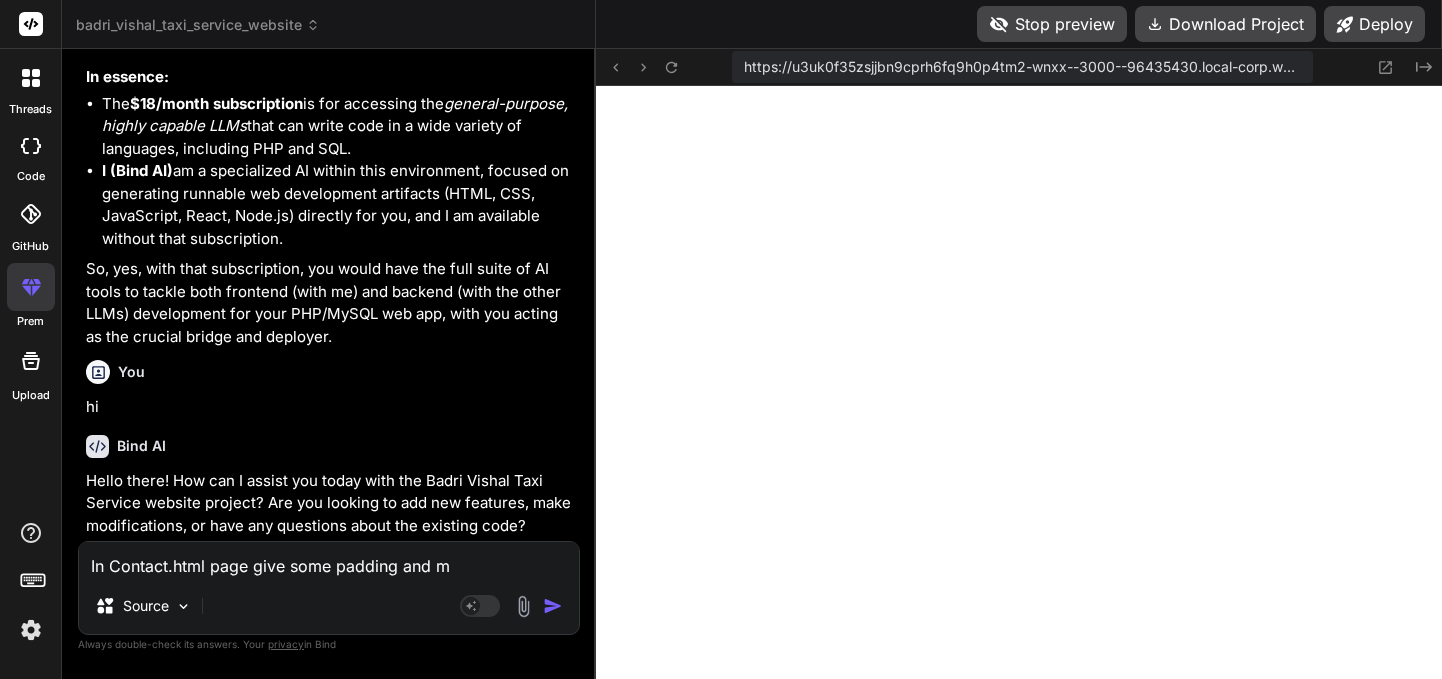 type on "In Contact.html page give some padding and ma" 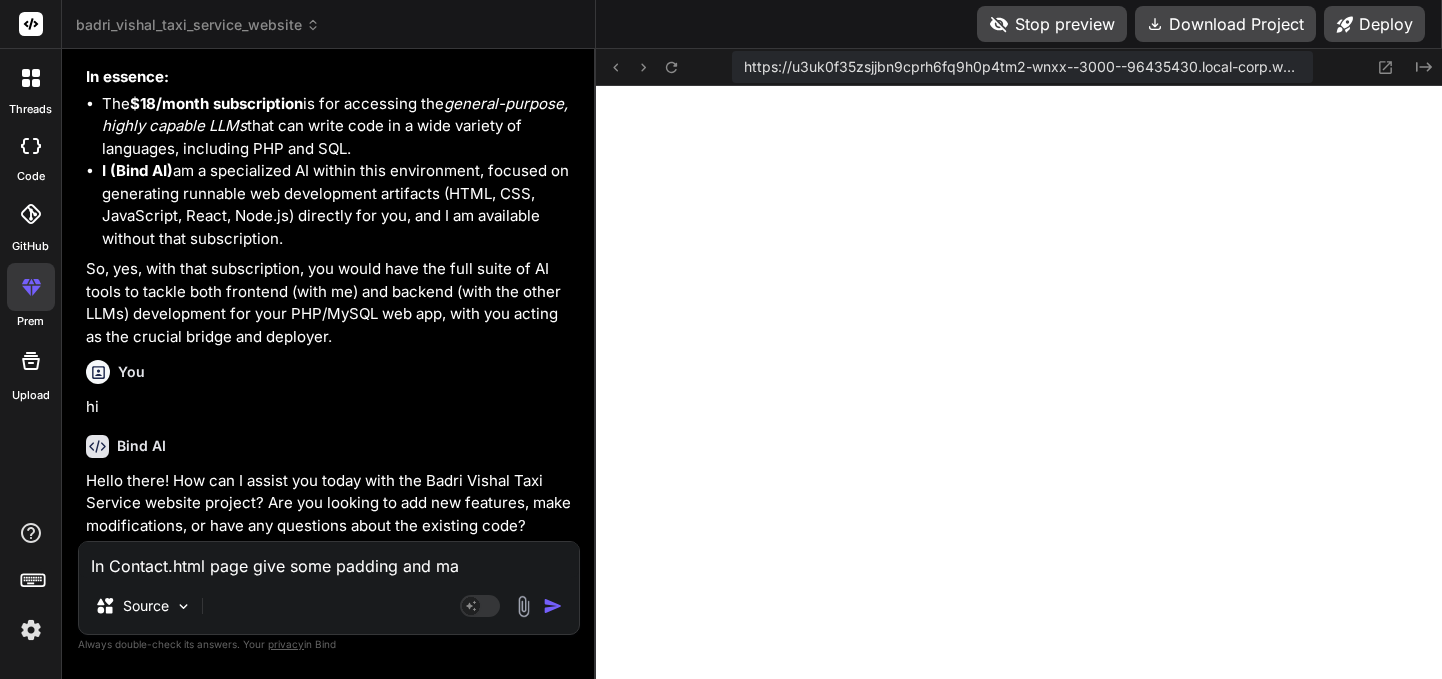 type on "In Contact.html page give some padding and mar" 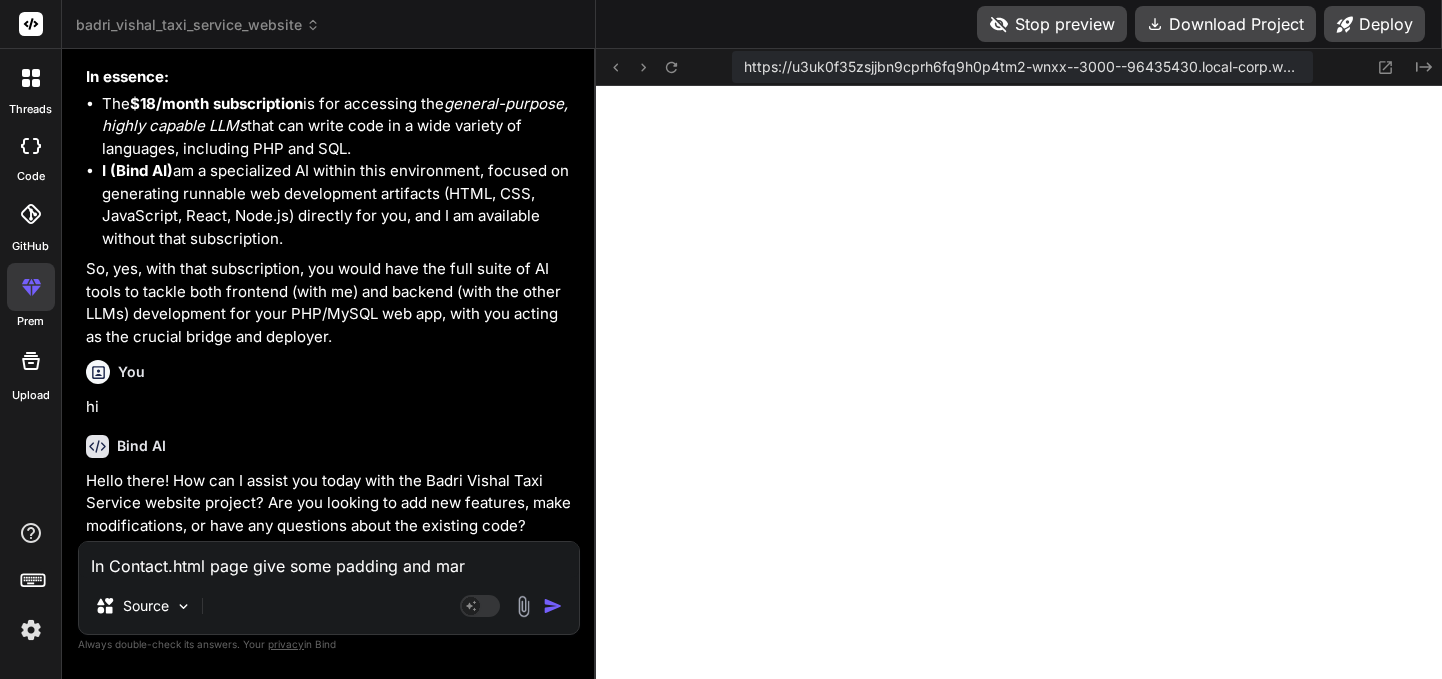 type on "In Contact.html page give some padding and marg" 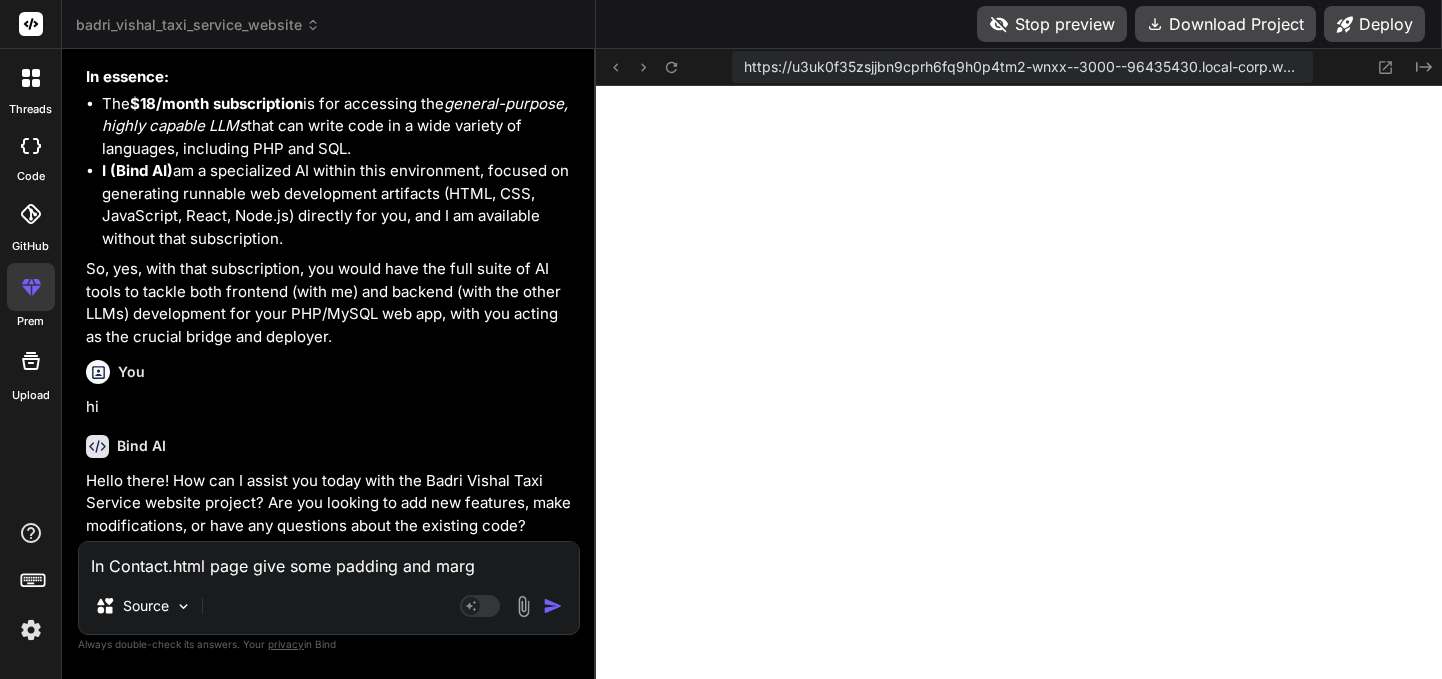 type on "In Contact.html page give some padding and margi" 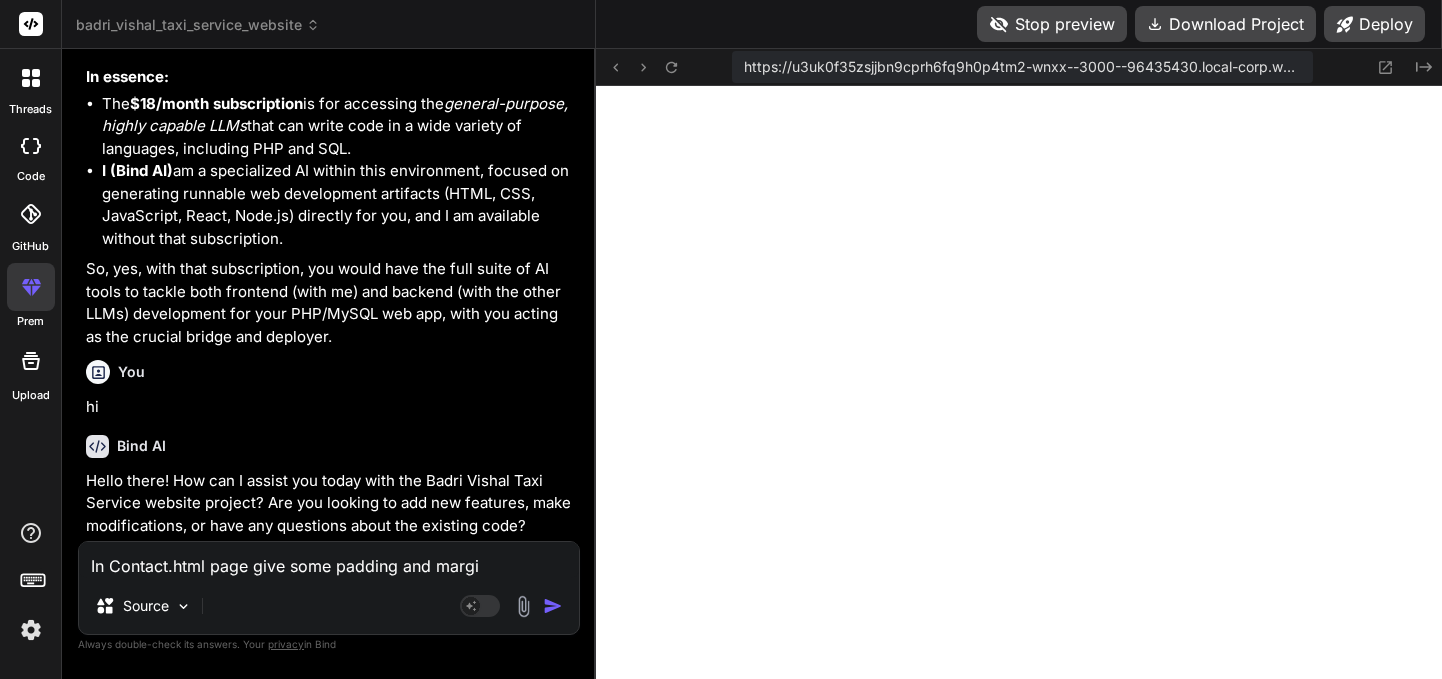 type on "In Contact.html page give some padding and margin" 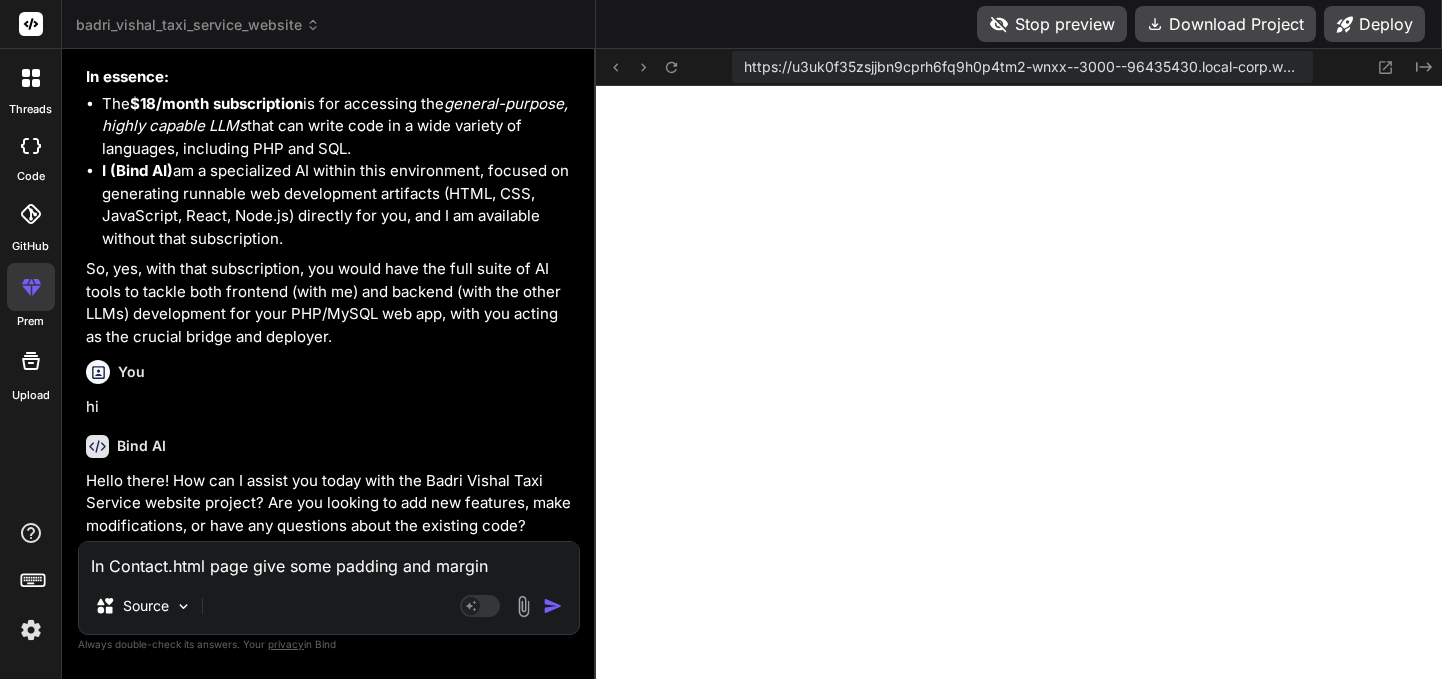 type on "In Contact.html page give some padding and margin" 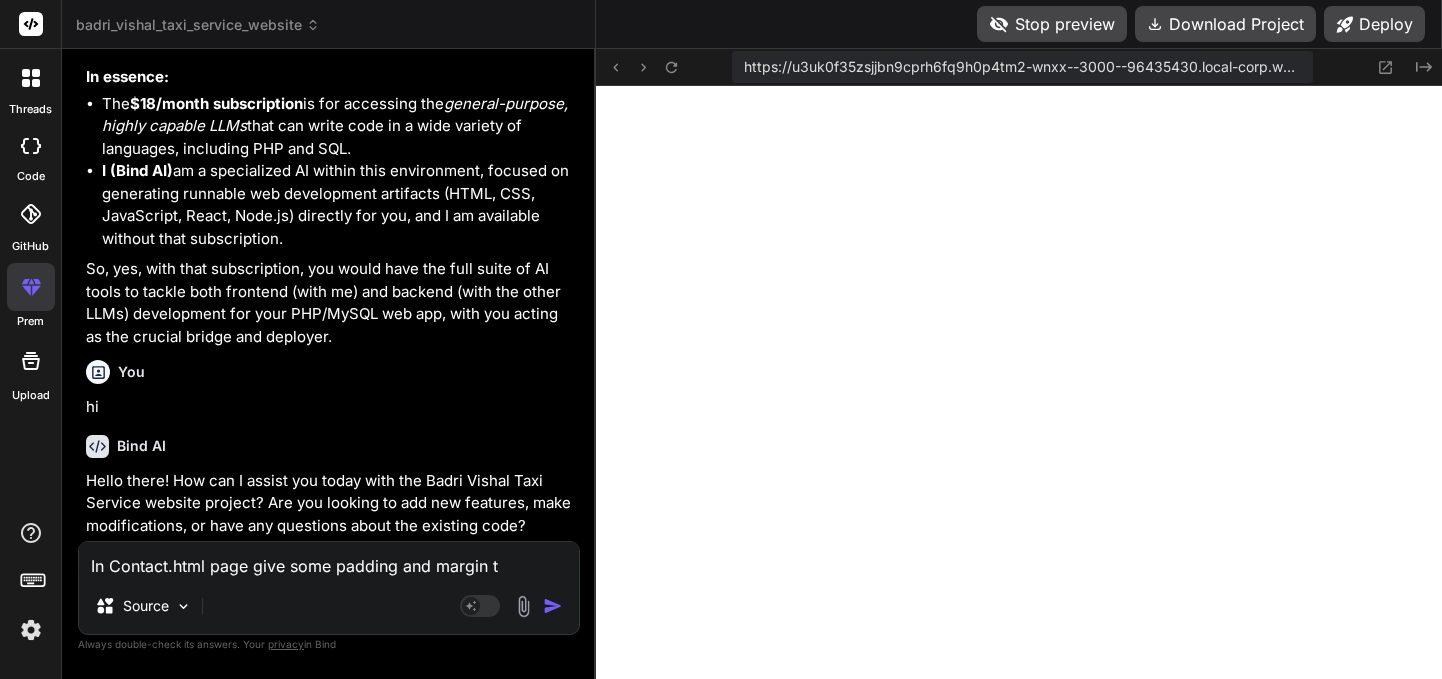 type on "x" 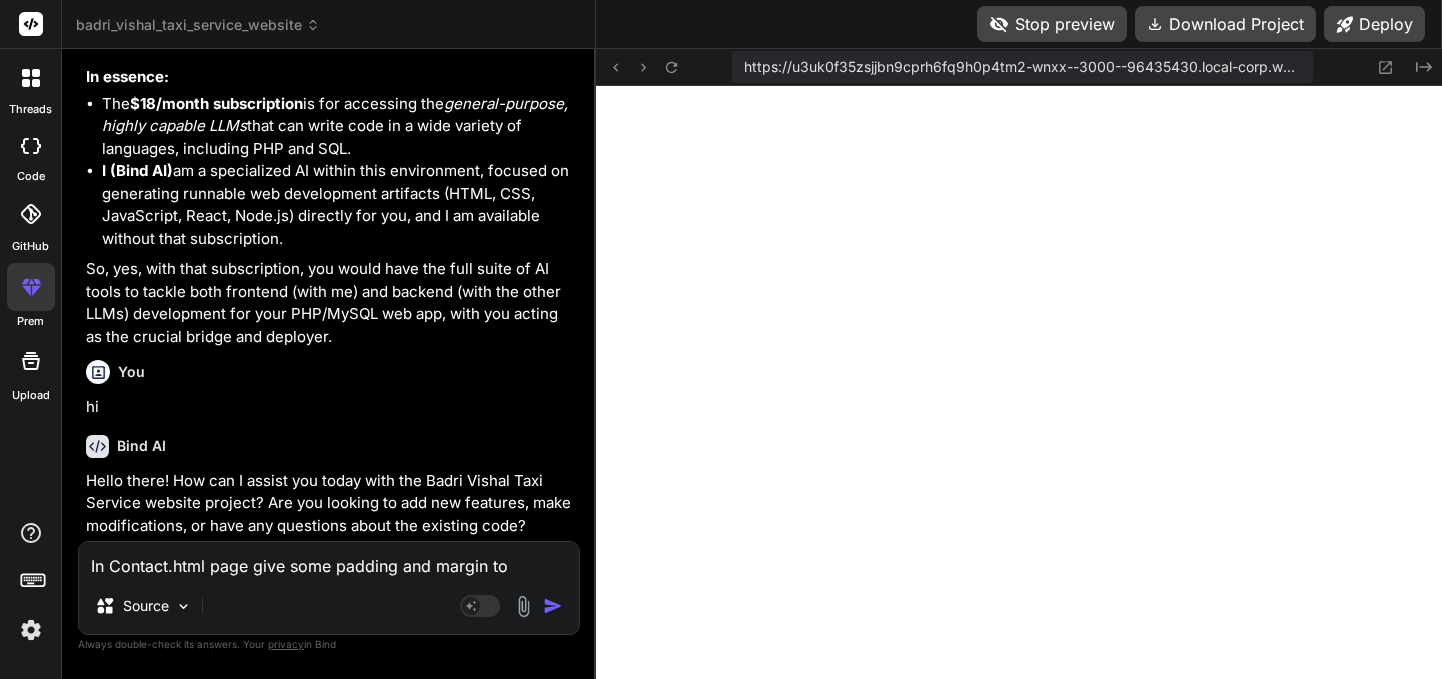 type on "In Contact.html page give some padding and margin to" 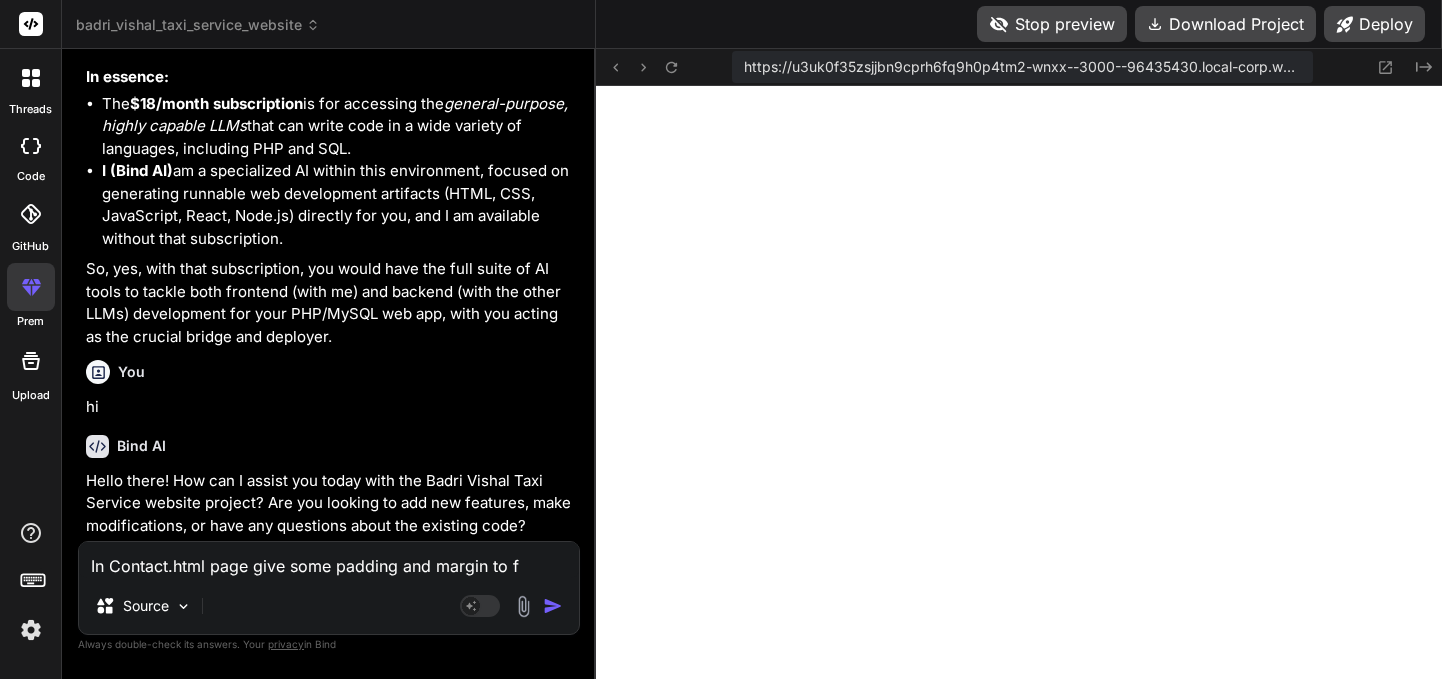 type on "In Contact.html page give some padding and margin to fo" 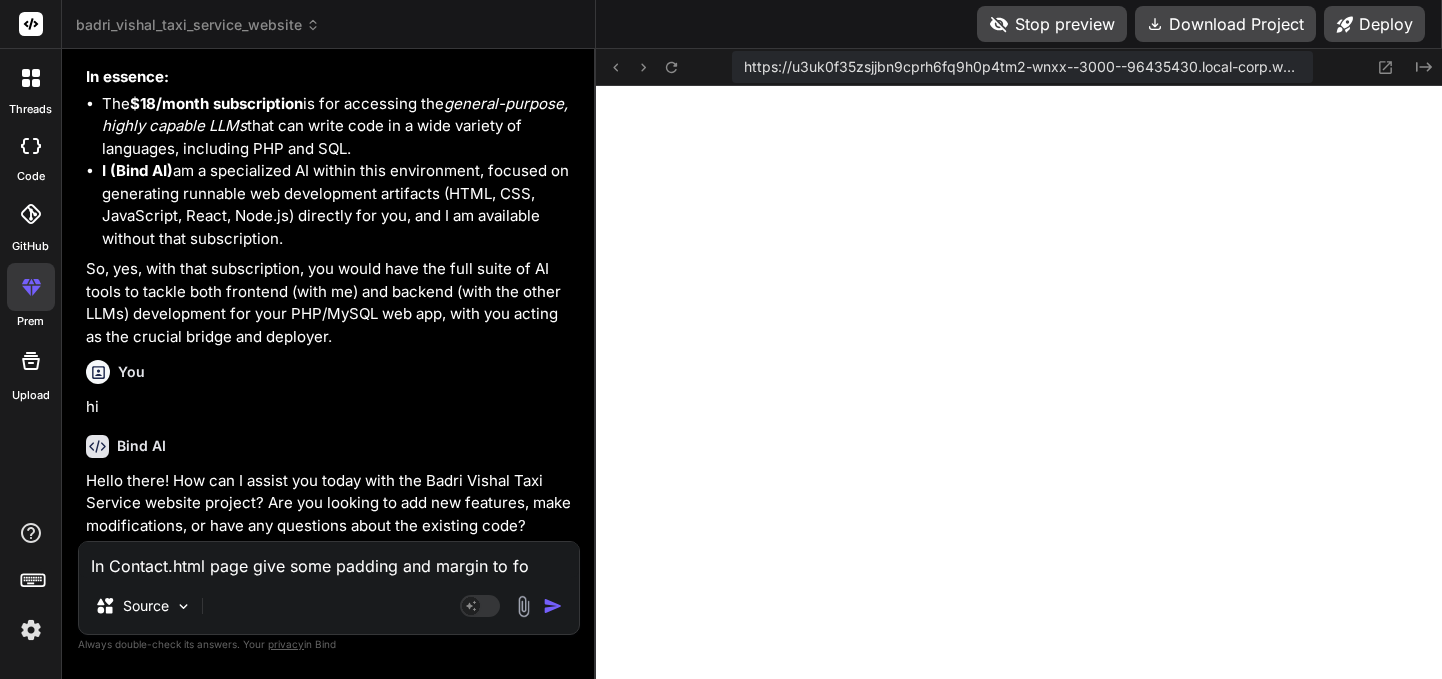 type on "In Contact.html page give some padding and margin to for" 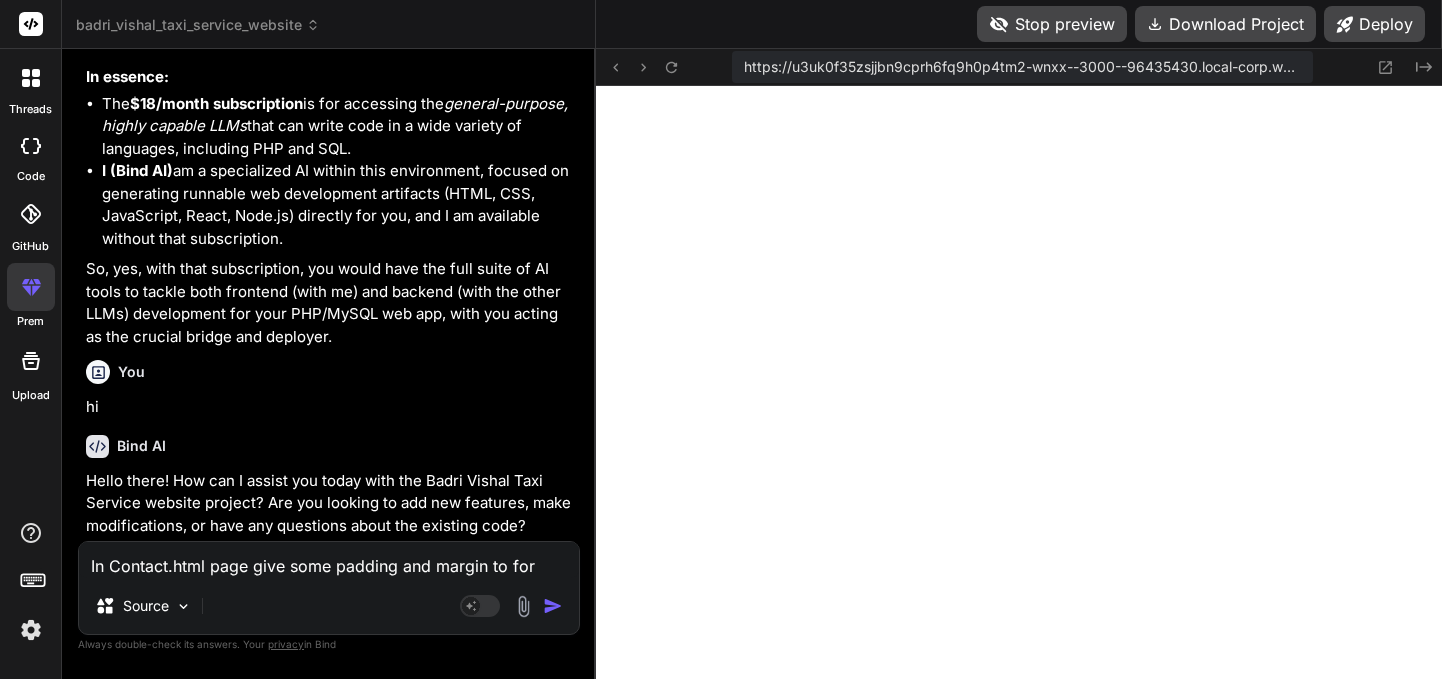 type on "In Contact.html page give some padding and margin to form" 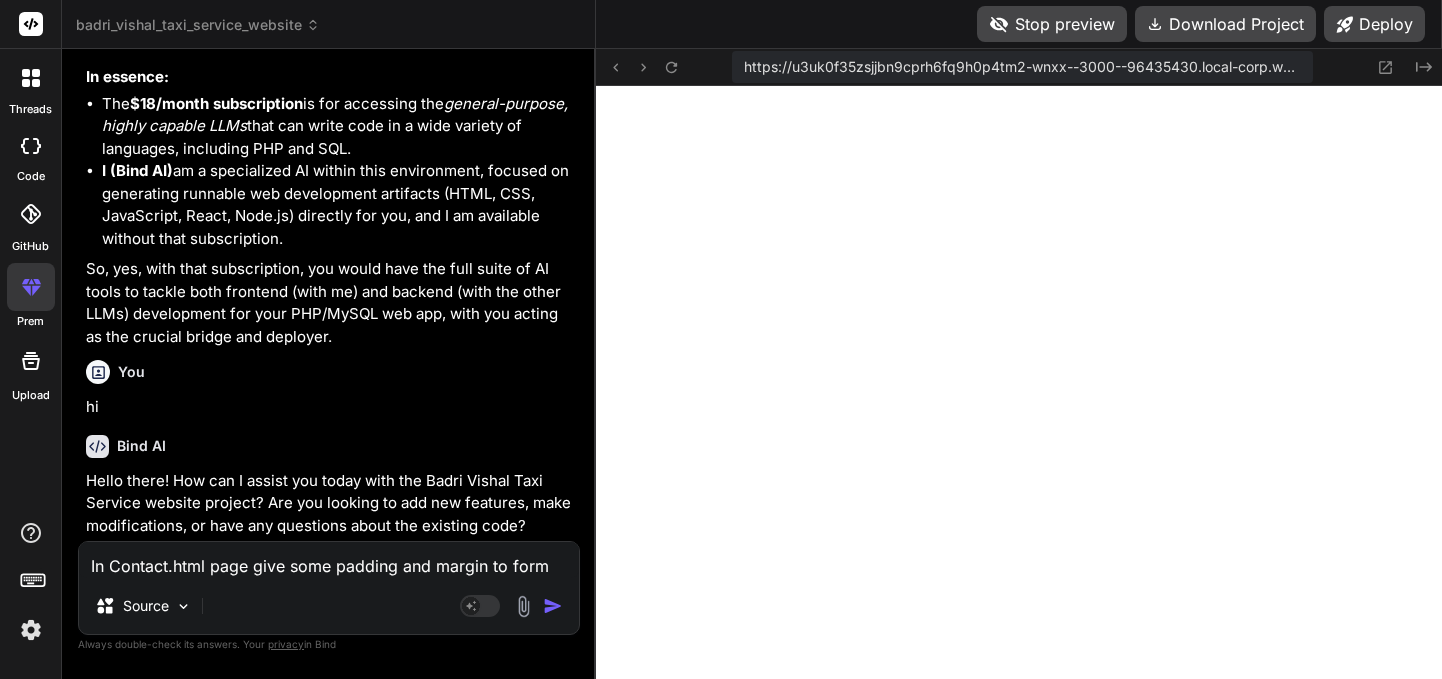 type on "In Contact.html page give some padding and margin to form." 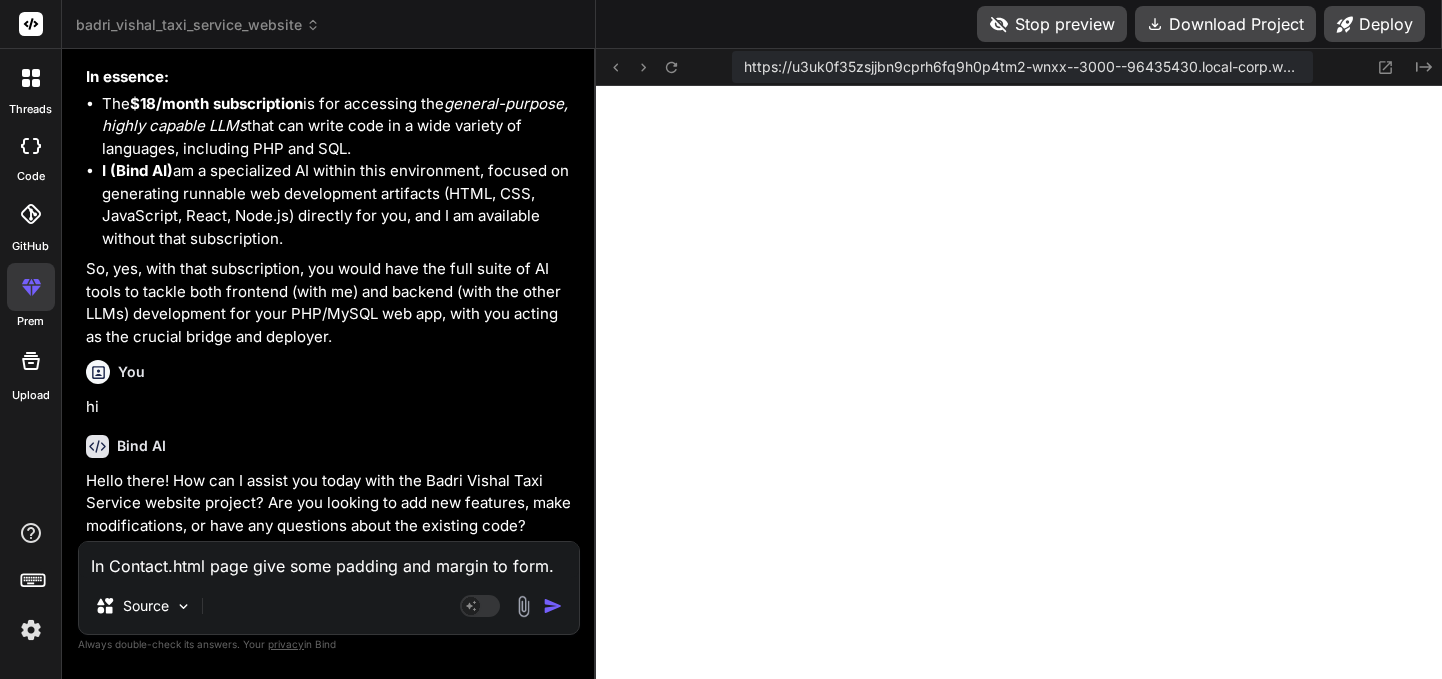 type on "In Contact.html page give some padding and margin to form." 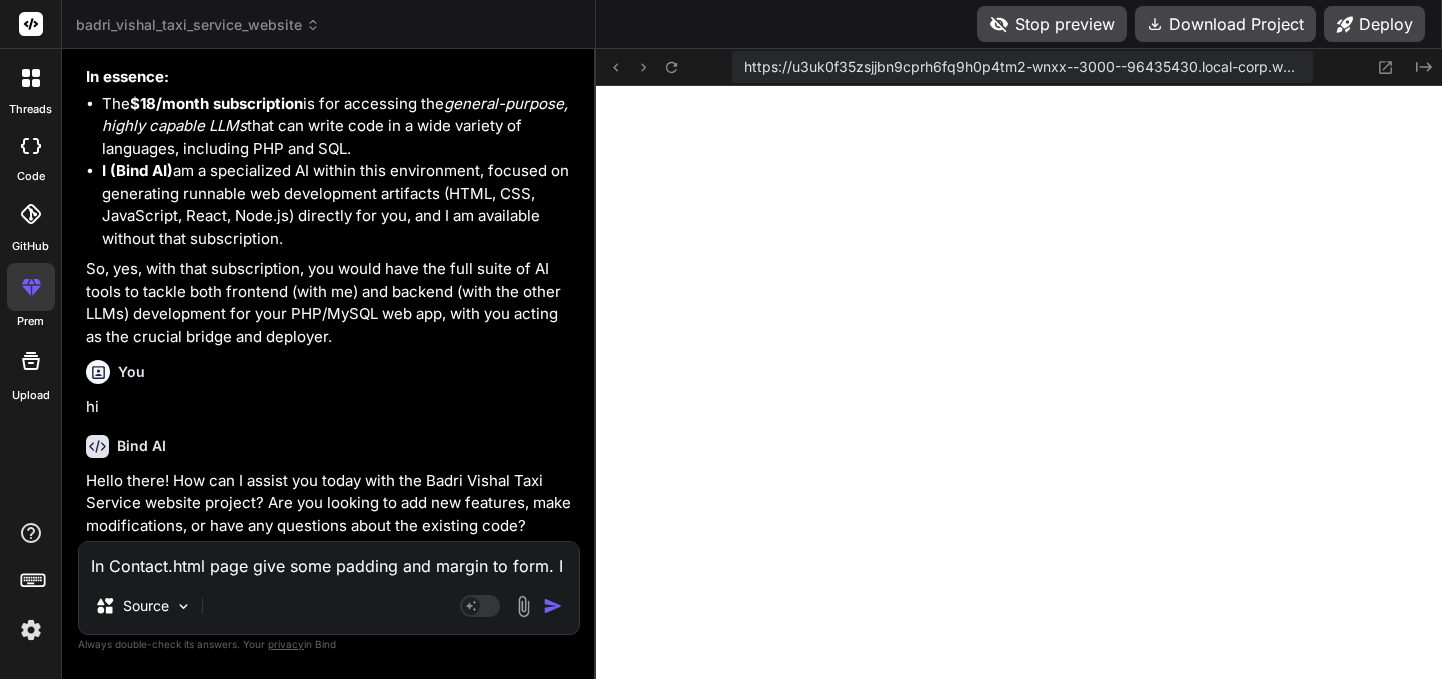 type on "In Contact.html page give some padding and margin to form. It" 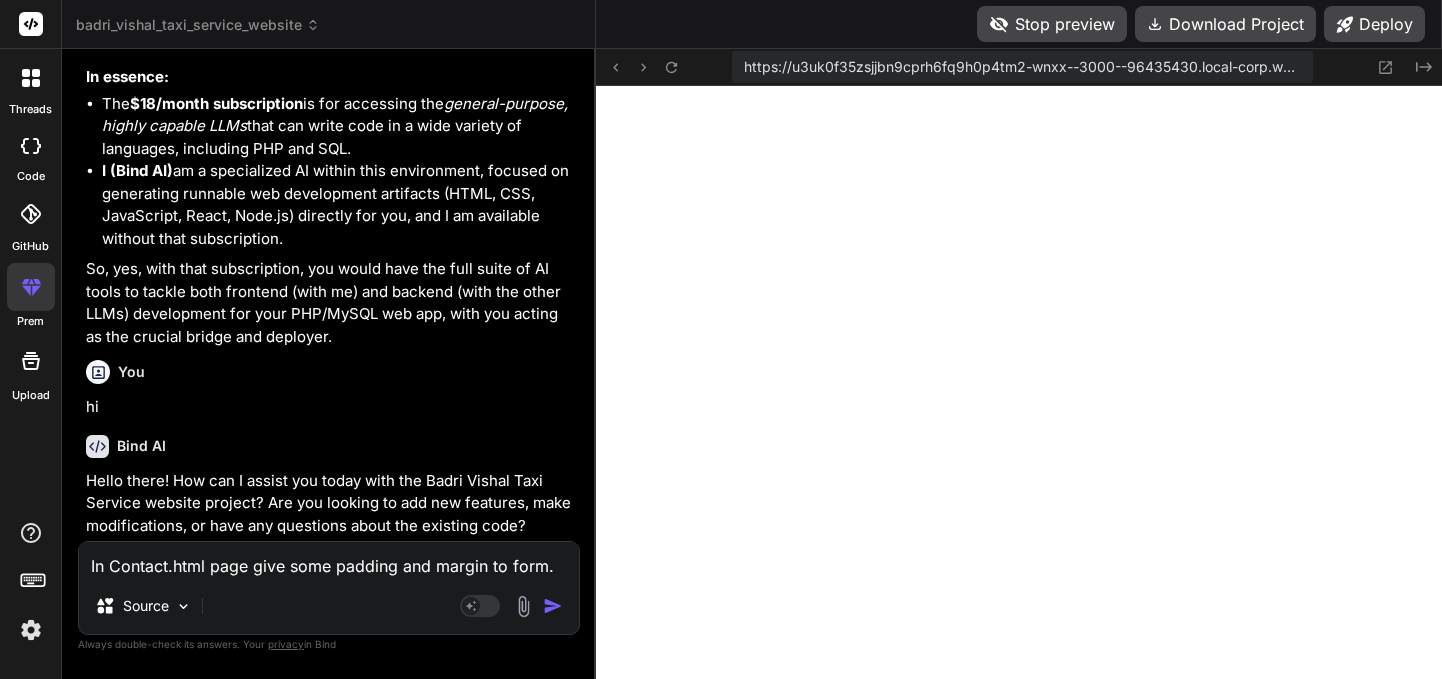 type on "In Contact.html page give some padding and margin to form. It" 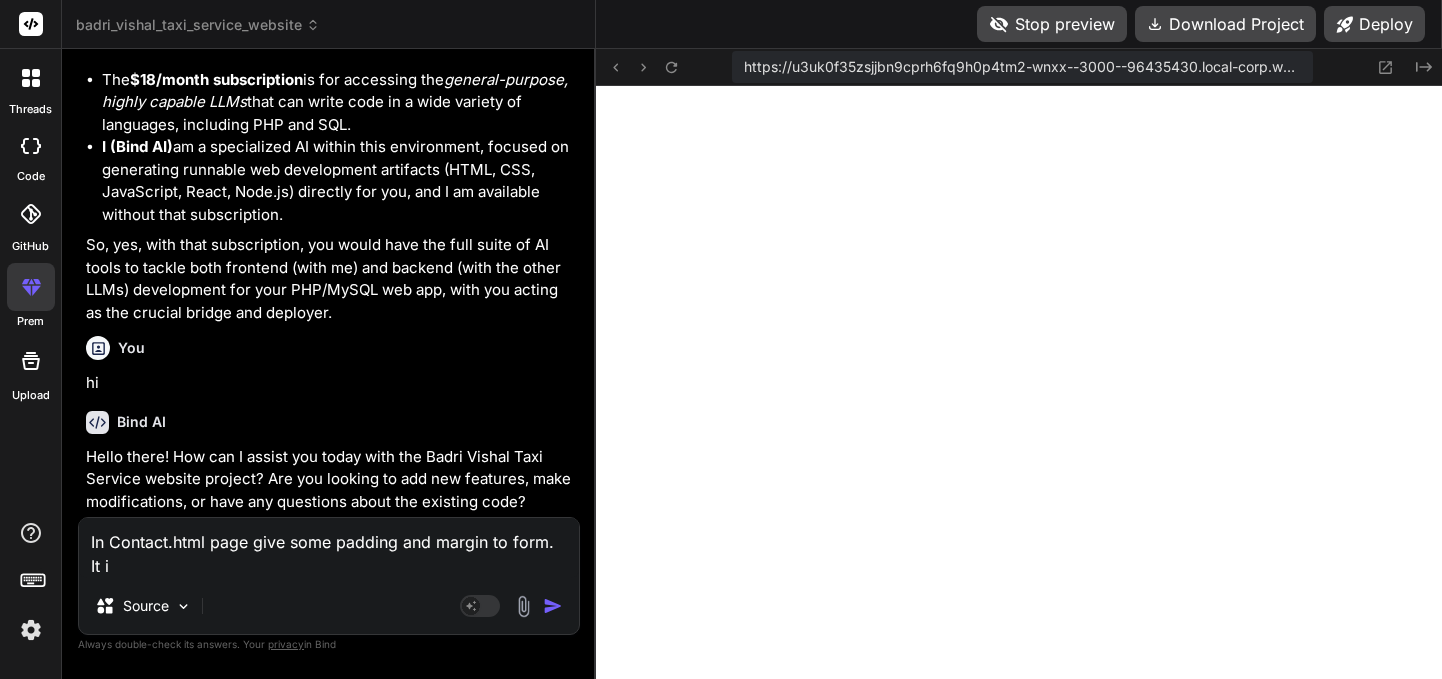 scroll, scrollTop: 33387, scrollLeft: 0, axis: vertical 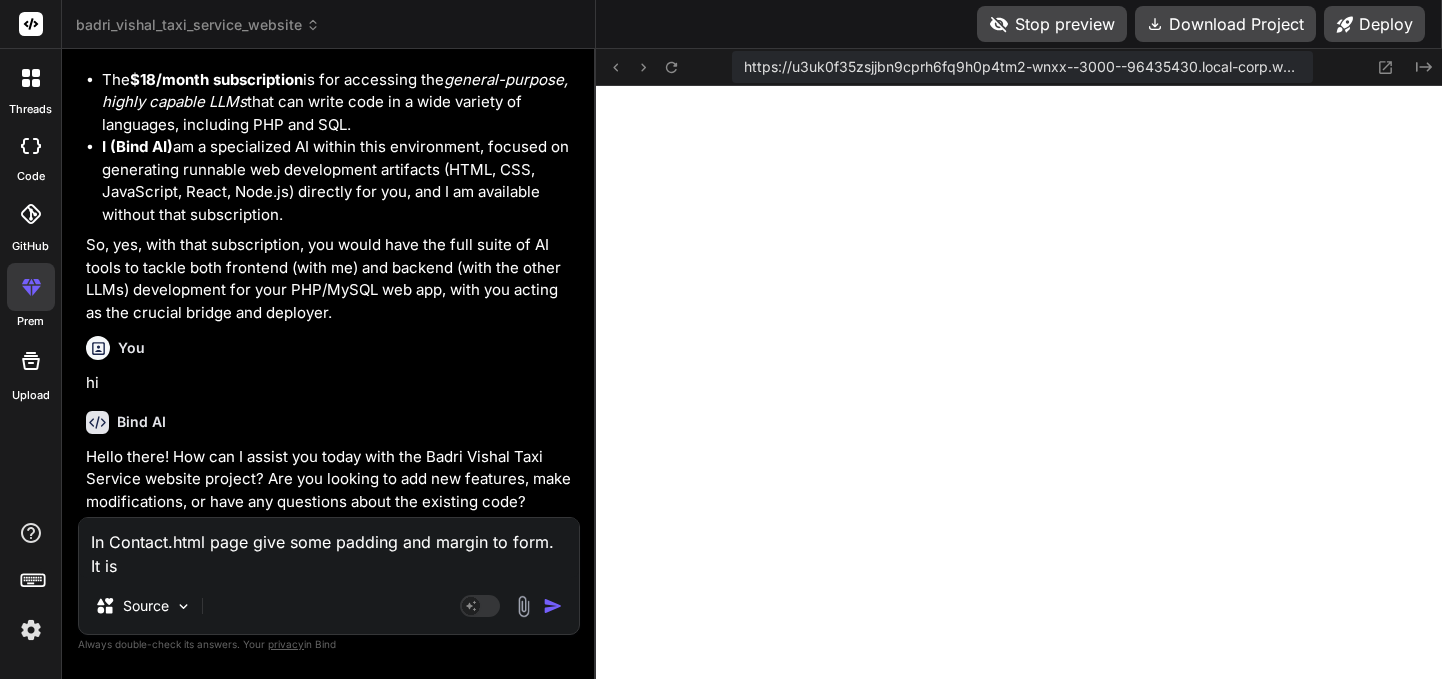 type on "In Contact.html page give some padding and margin to form. It is" 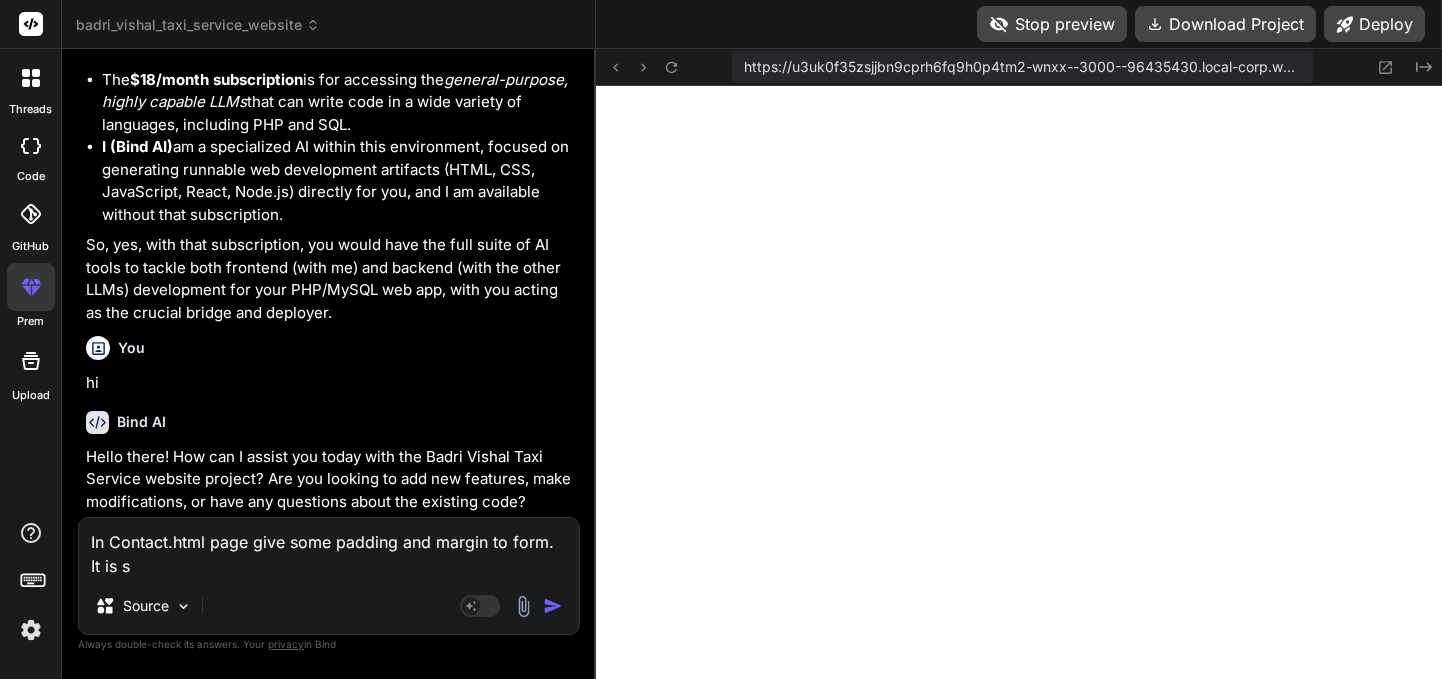 type on "In Contact.html page give some padding and margin to form. It is st" 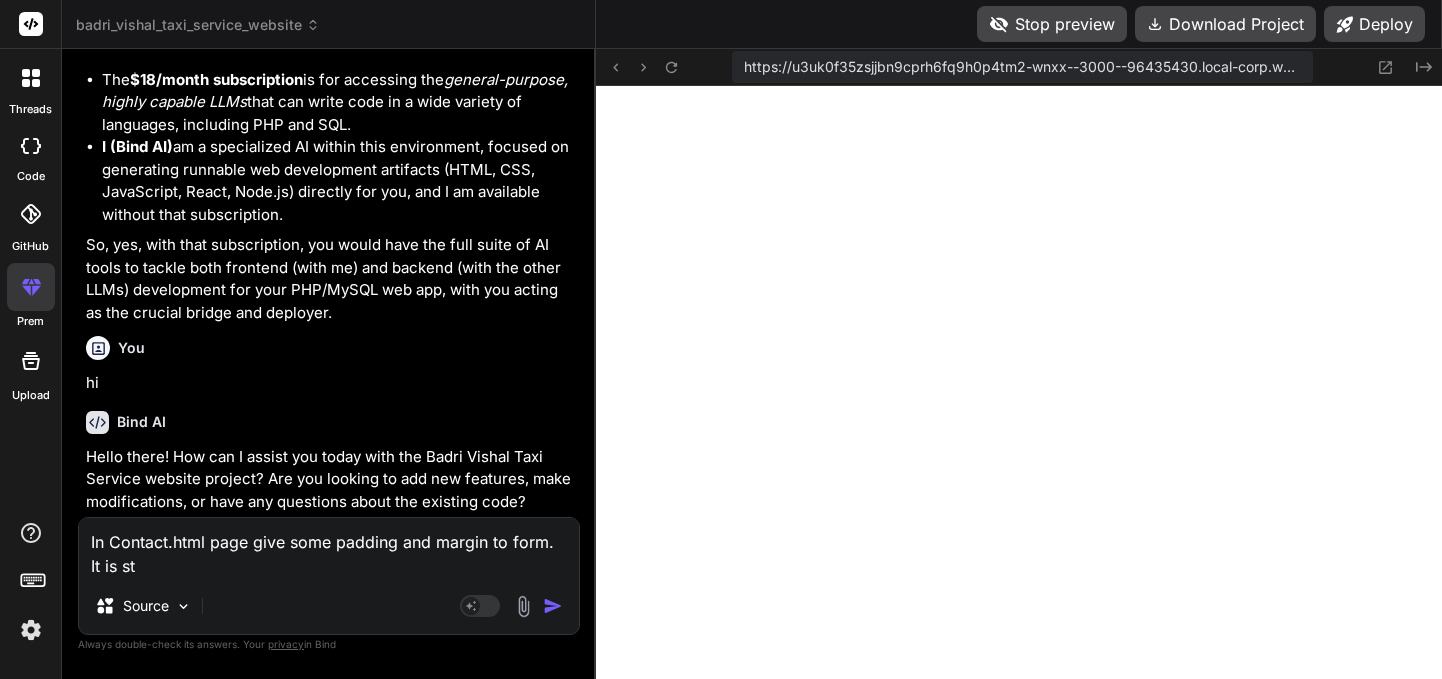 type on "In Contact.html page give some padding and margin to form. It is sti" 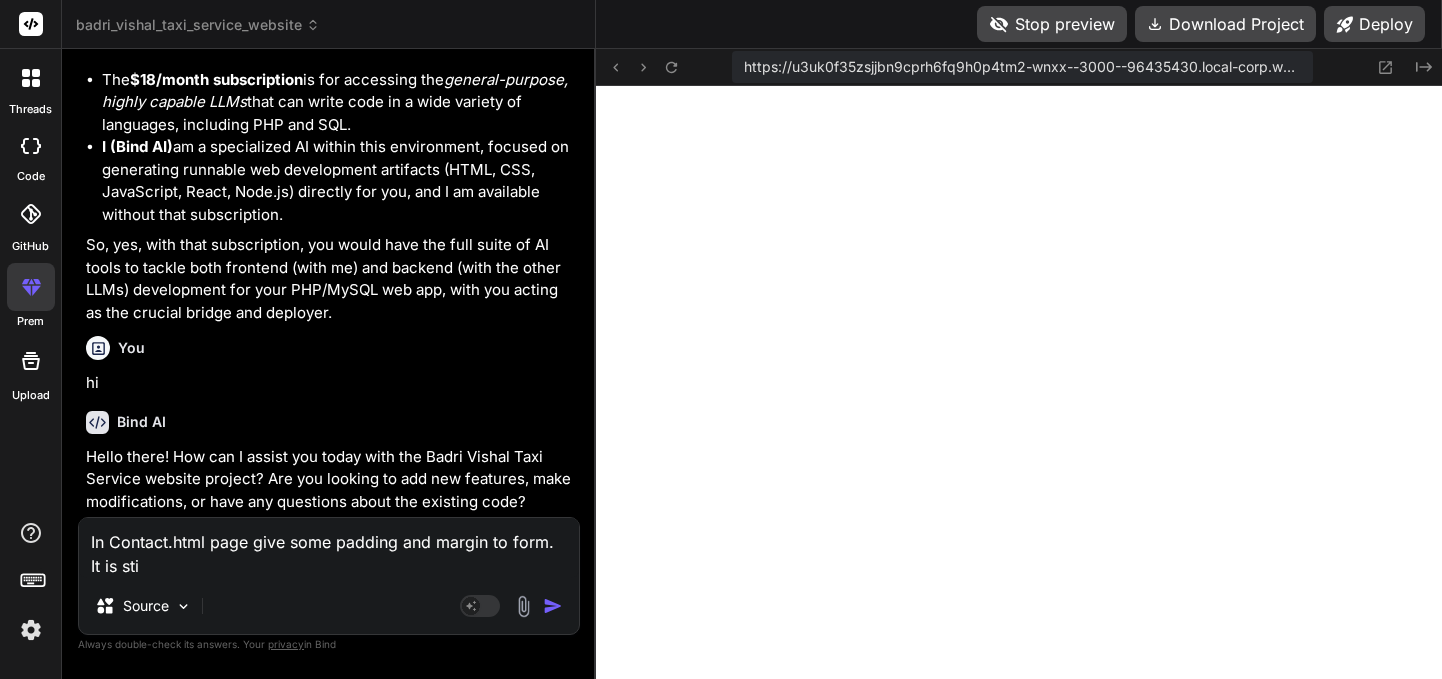type on "In Contact.html page give some padding and margin to form. It is stic" 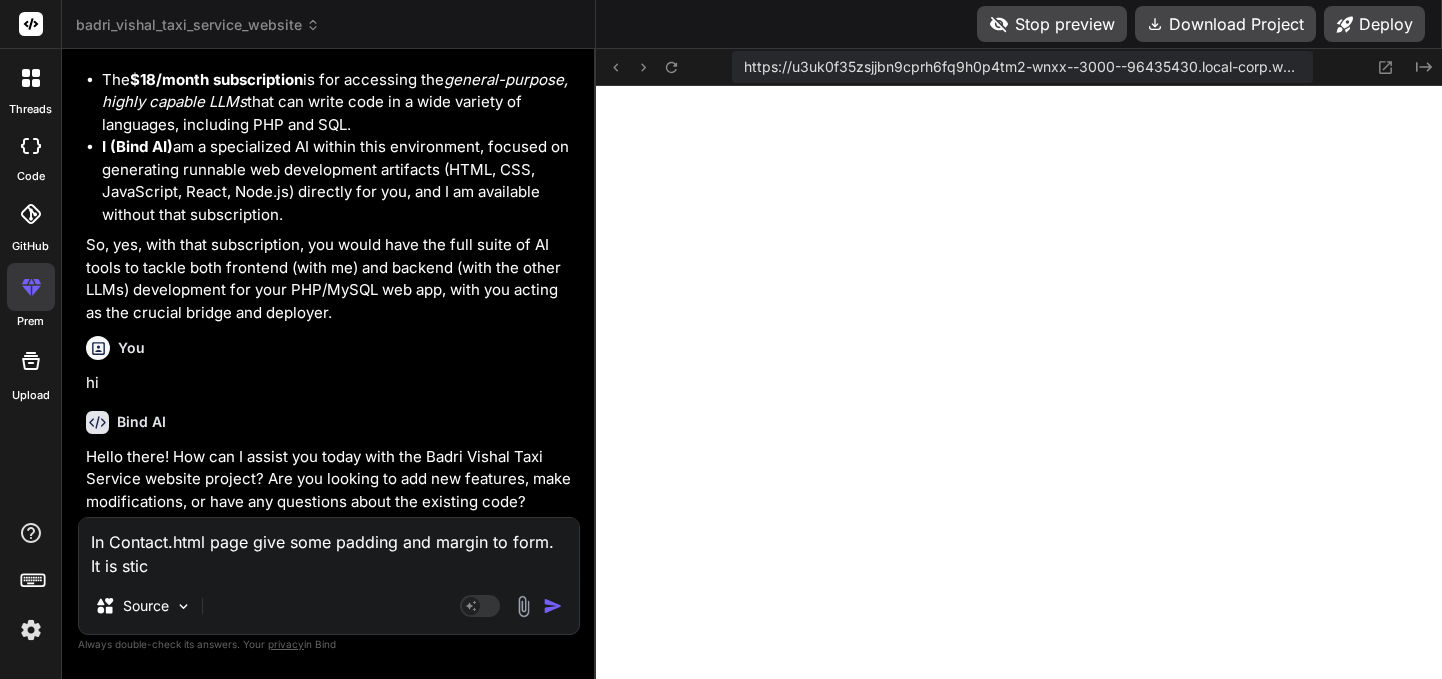 type on "In Contact.html page give some padding and margin to form. It is stick" 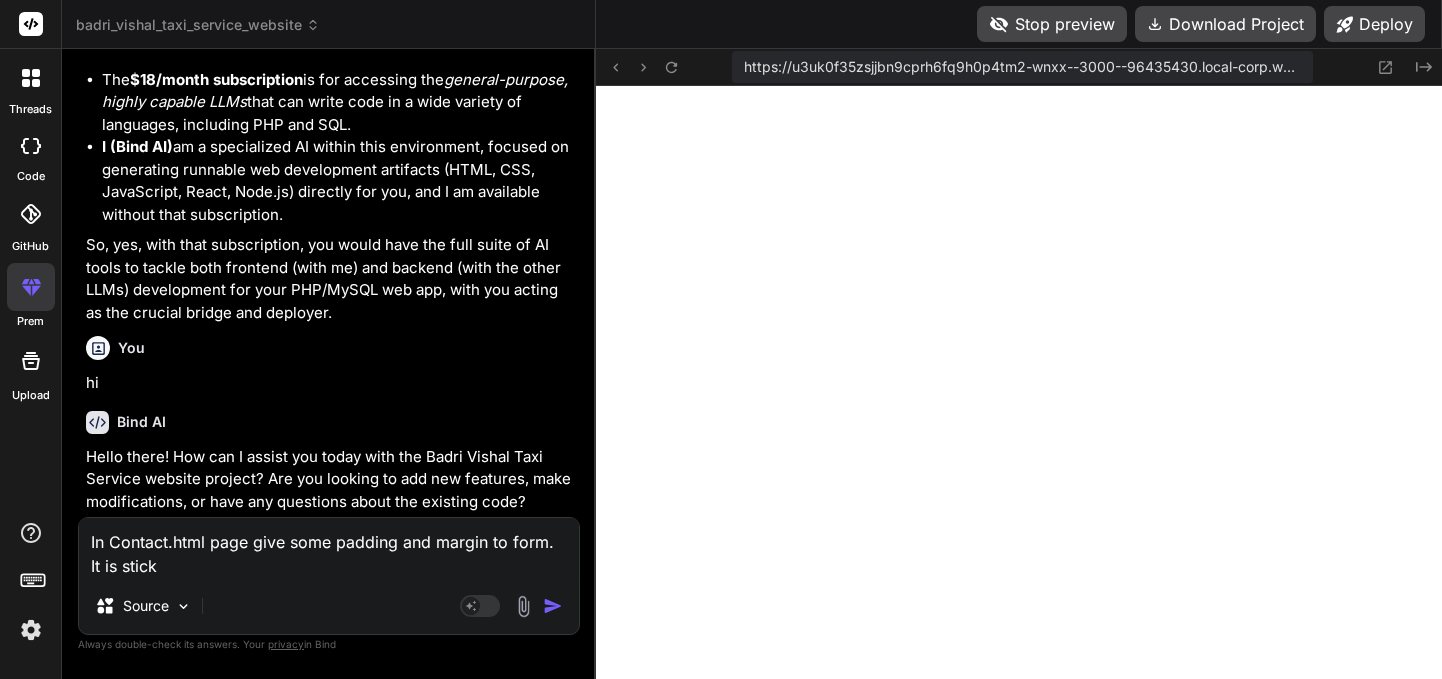 type on "In Contact.html page give some padding and margin to form. It is sticky" 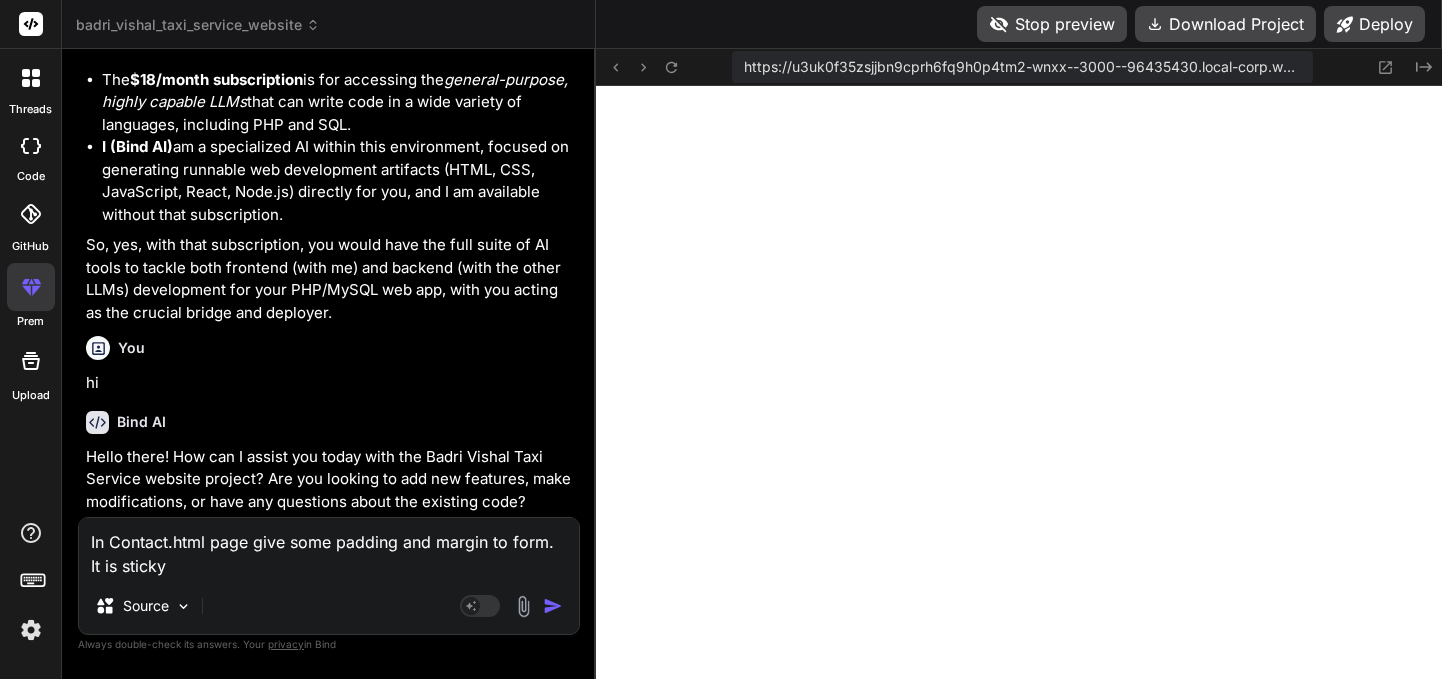 type on "In Contact.html page give some padding and margin to form. It is stick" 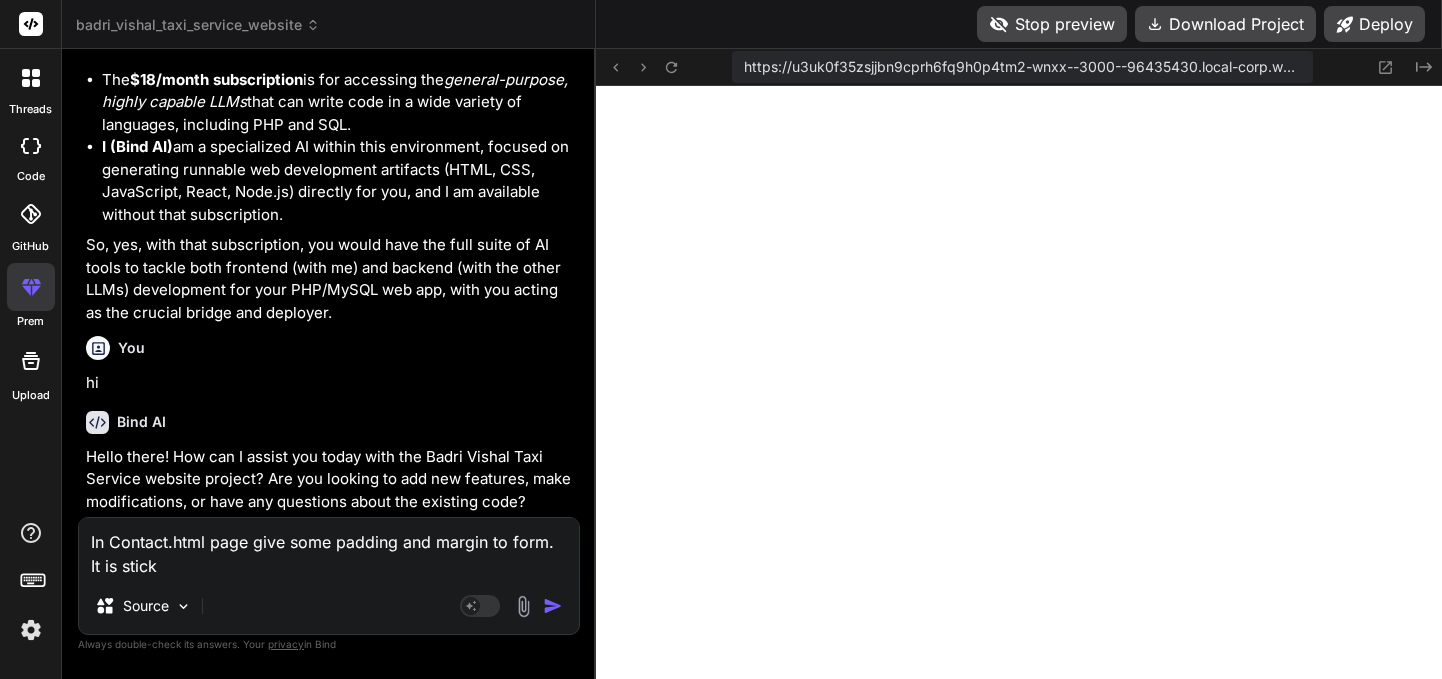 type on "In Contact.html page give some padding and margin to form. It is sticki" 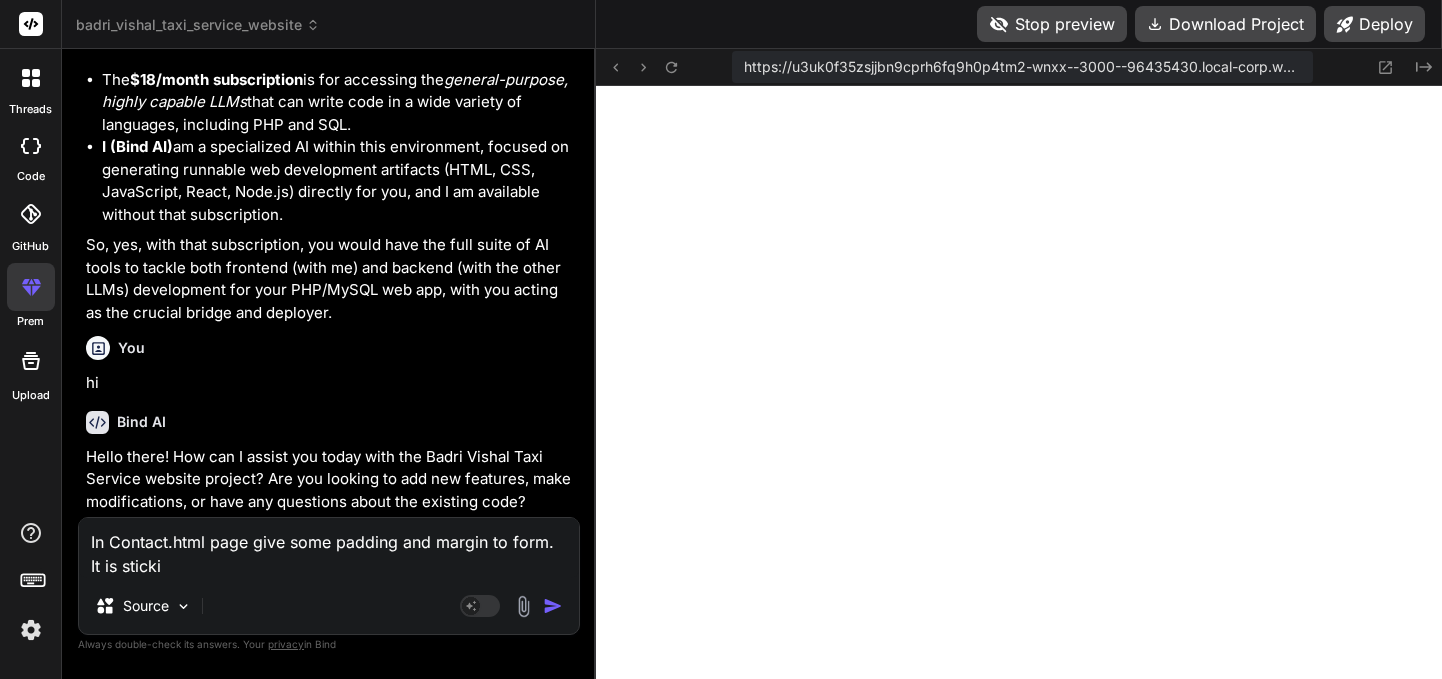 type on "In Contact.html page give some padding and margin to form. It is stickin" 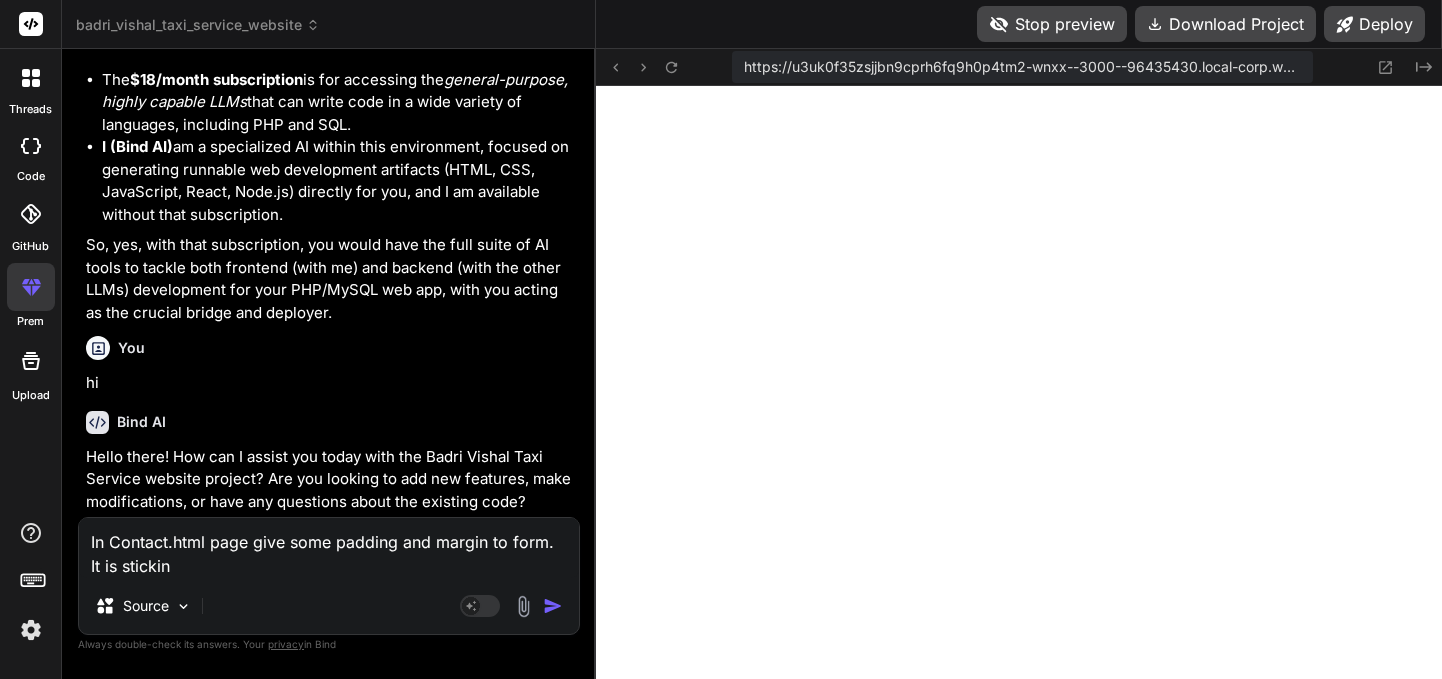 type on "In Contact.html page give some padding and margin to form. It is sticking" 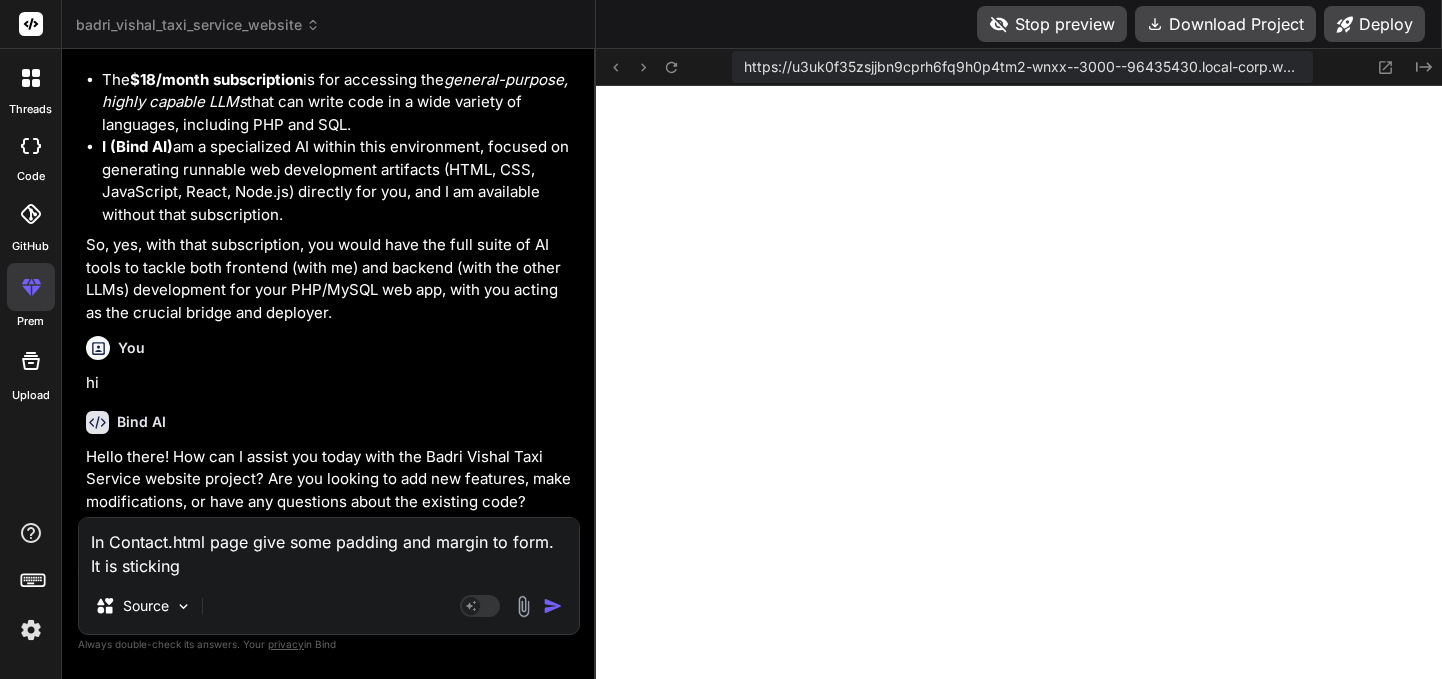 type on "In Contact.html page give some padding and margin to form. It is sticking" 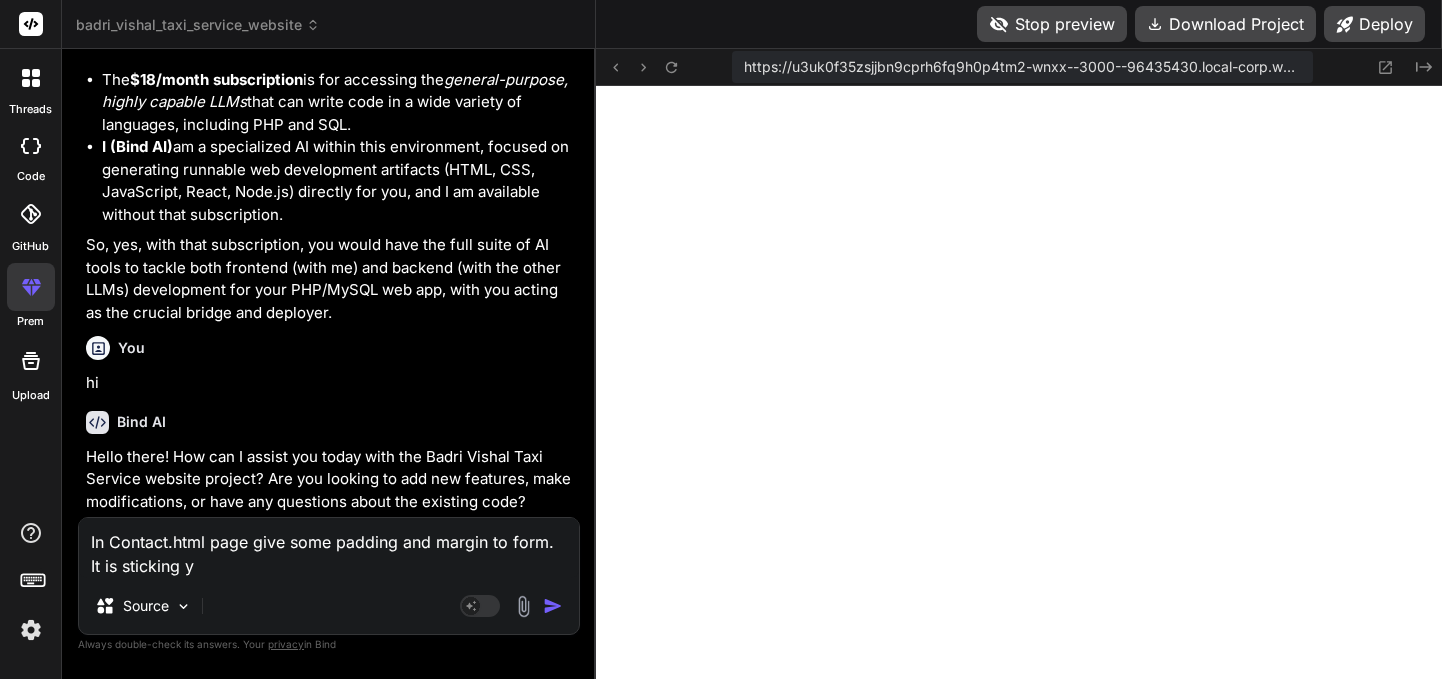 type on "In Contact.html page give some padding and margin to form. It is sticking yo" 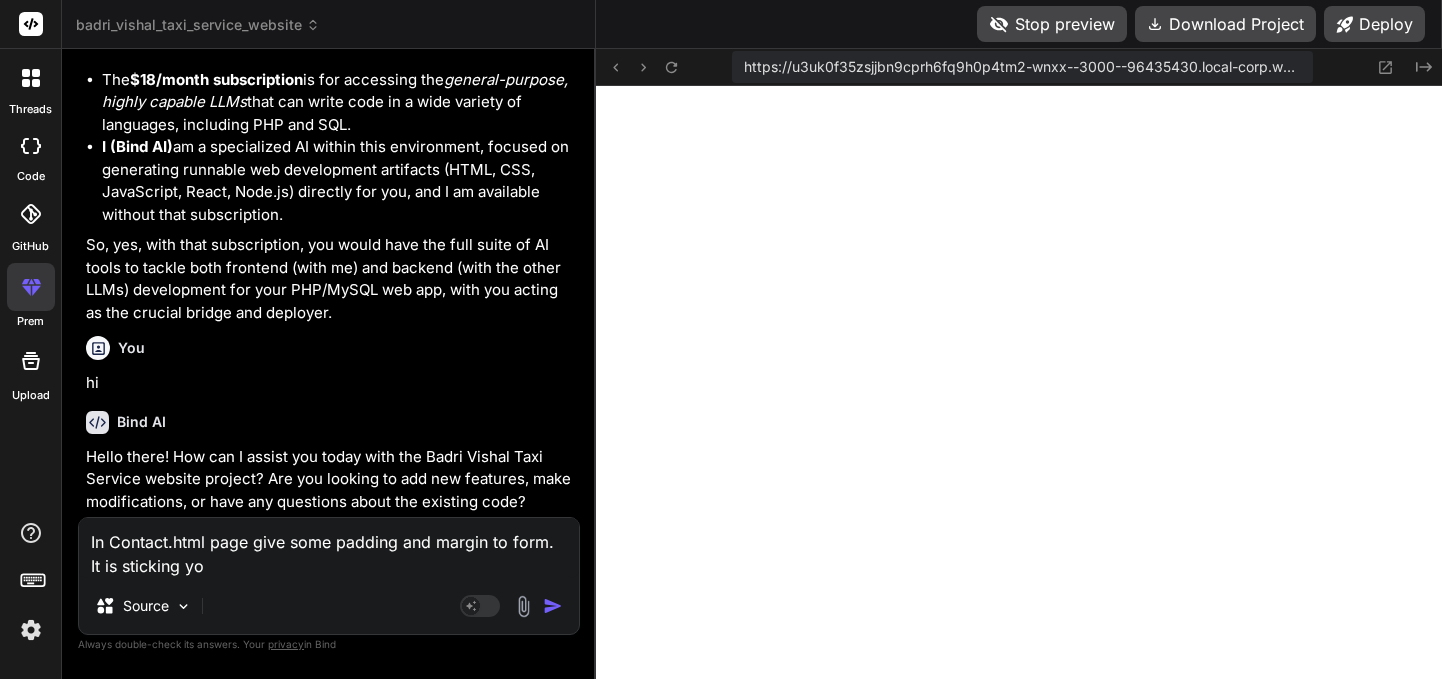 type on "In Contact.html page give some padding and margin to form. It is sticking yo" 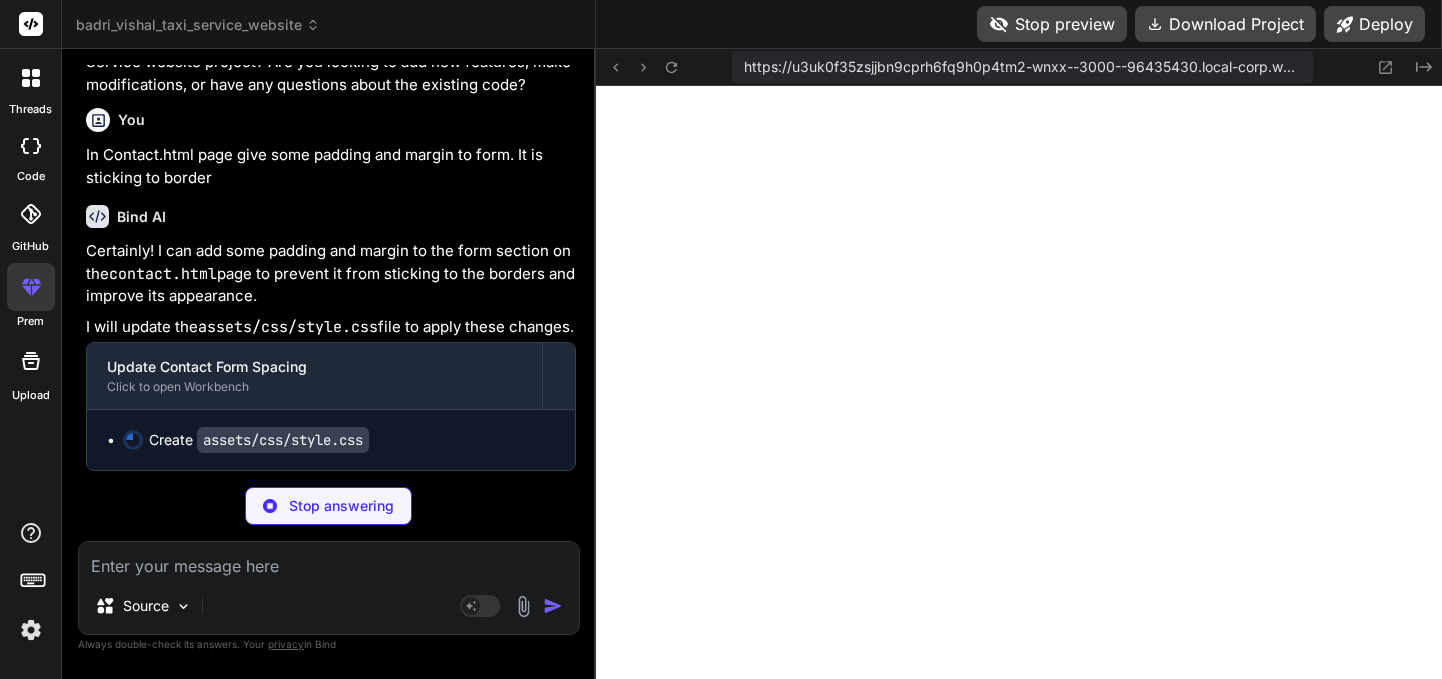 scroll, scrollTop: 33832, scrollLeft: 0, axis: vertical 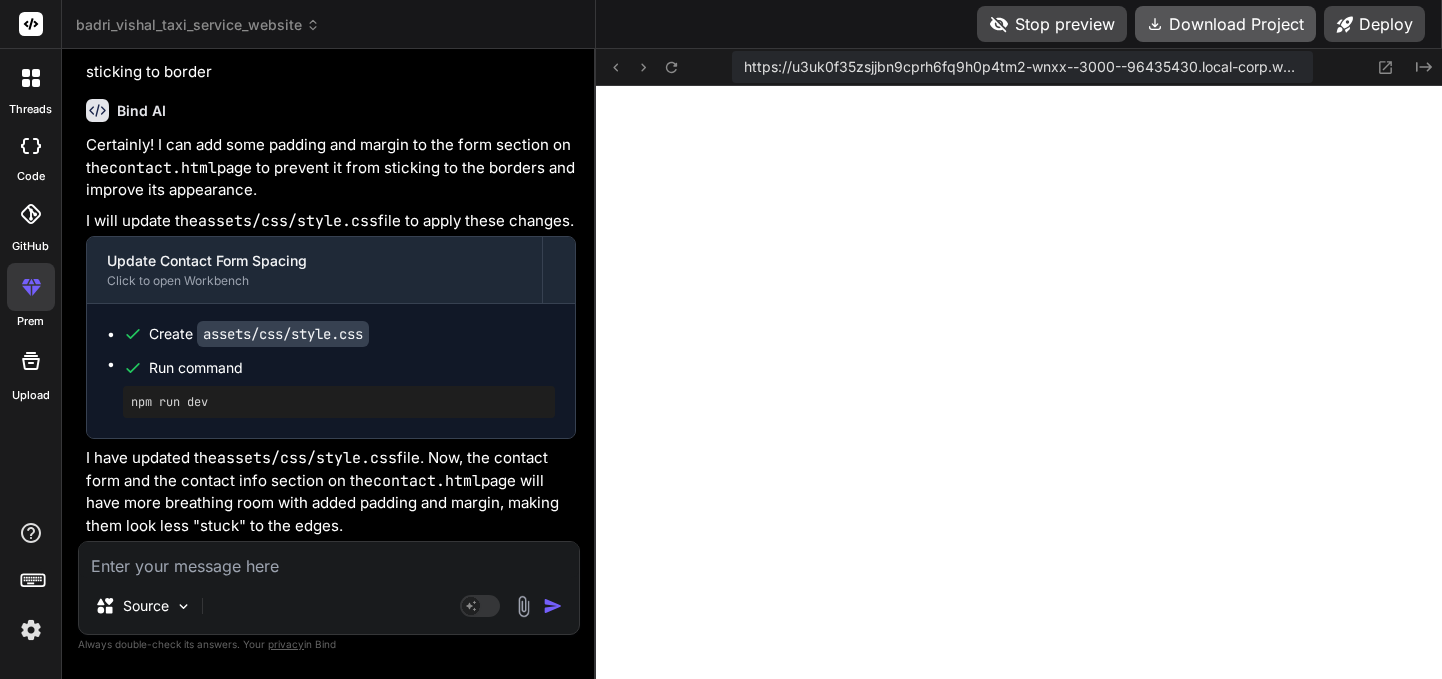 click on "Download Project" at bounding box center [1225, 24] 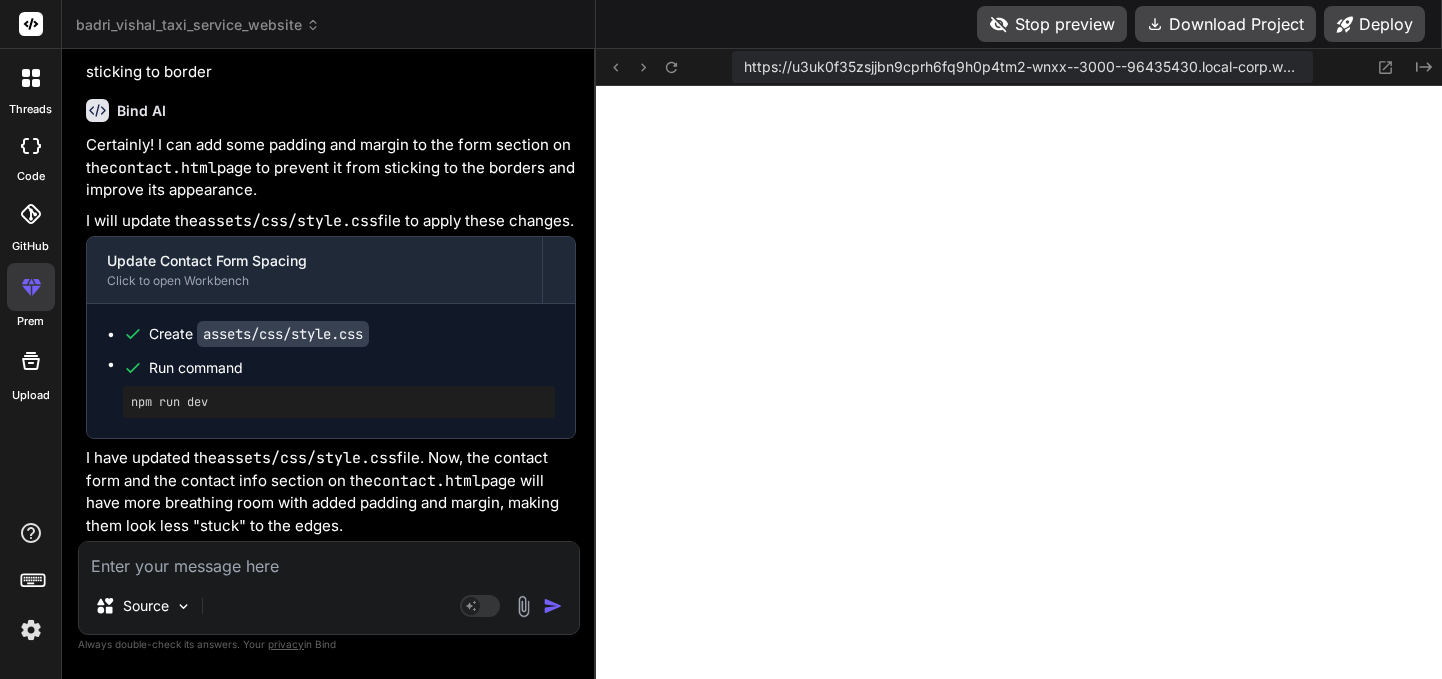 scroll, scrollTop: 33938, scrollLeft: 0, axis: vertical 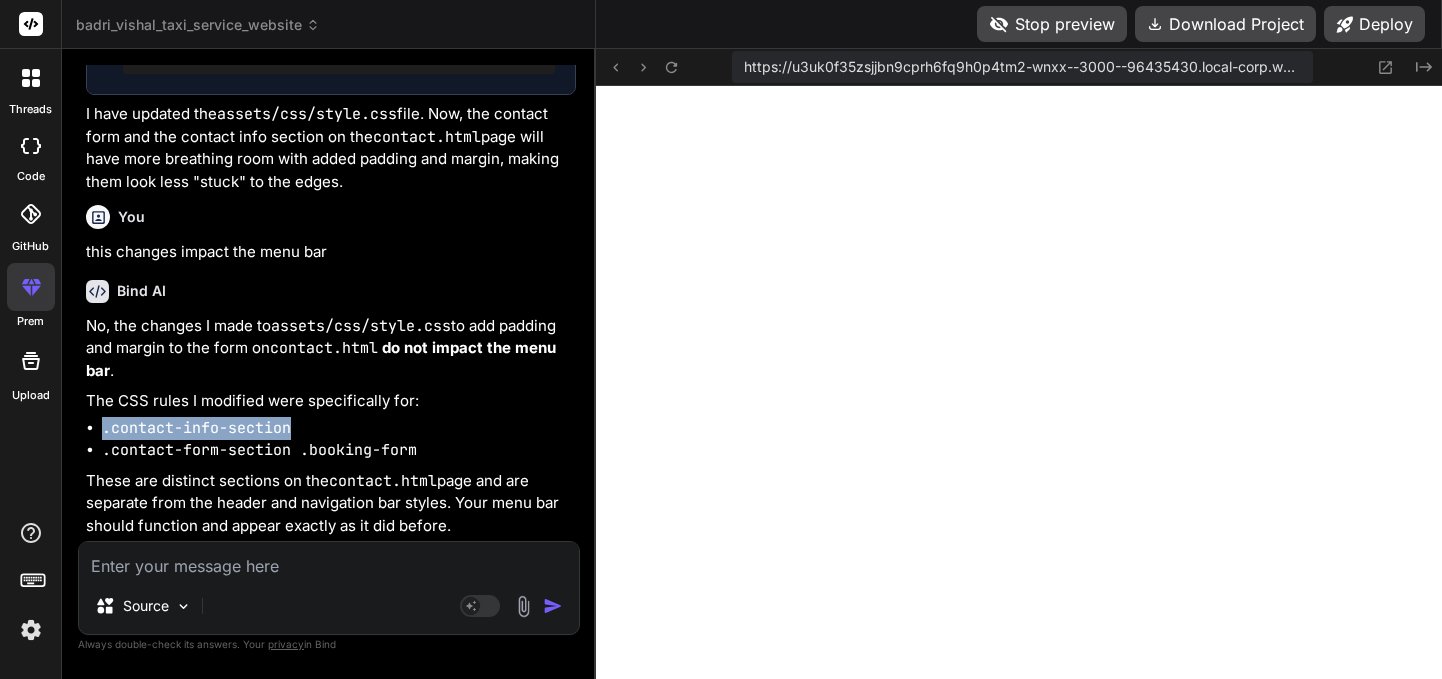 drag, startPoint x: 298, startPoint y: 430, endPoint x: 104, endPoint y: 429, distance: 194.00258 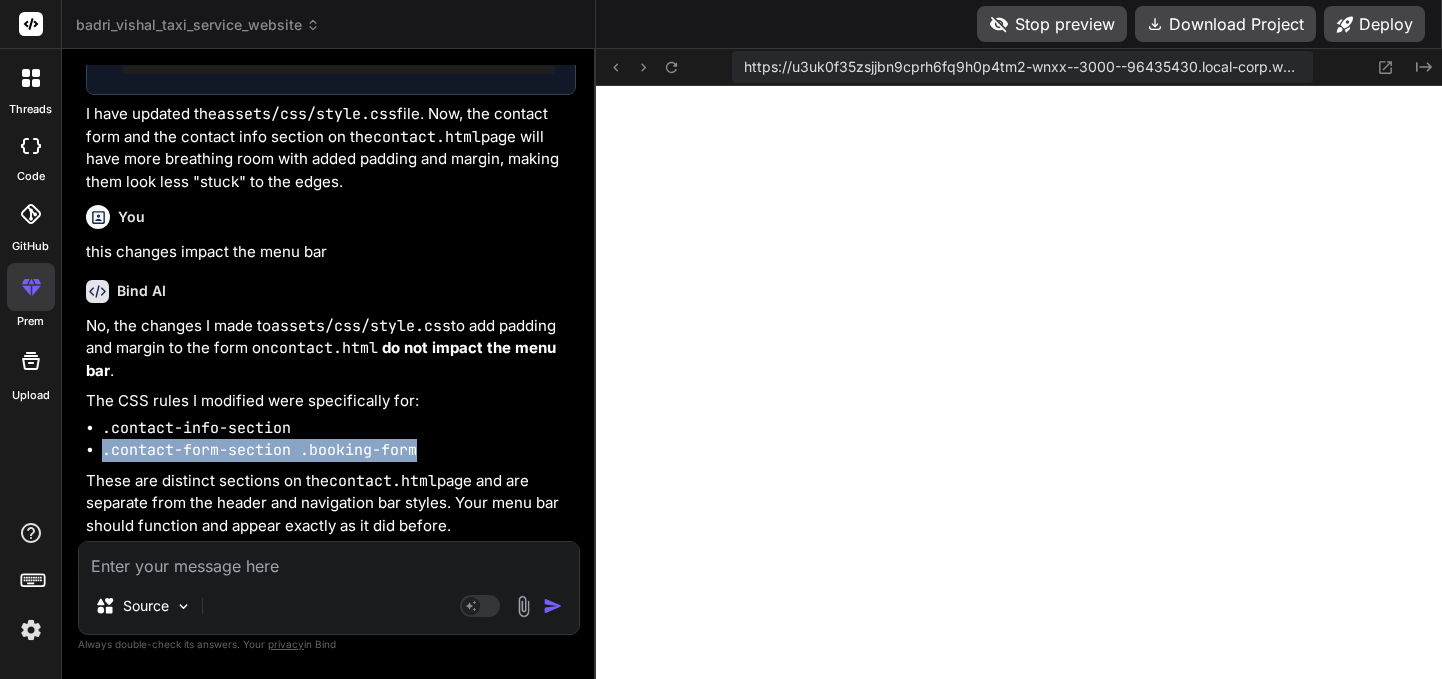 drag, startPoint x: 424, startPoint y: 451, endPoint x: 105, endPoint y: 447, distance: 319.0251 